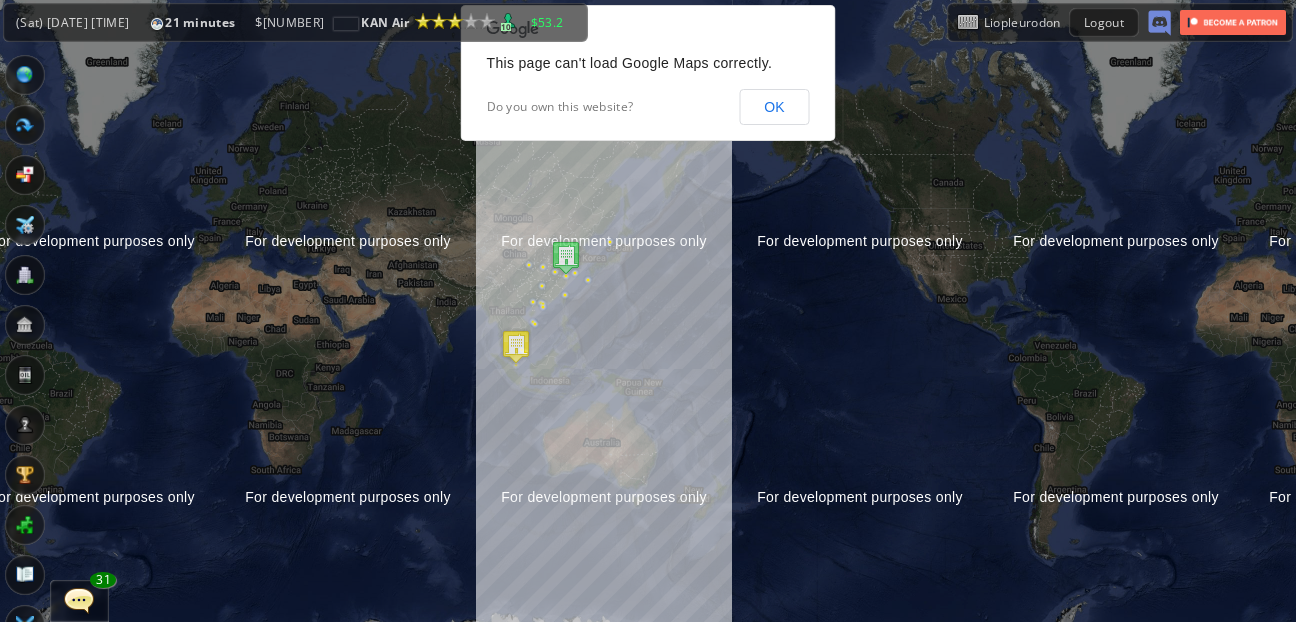 scroll, scrollTop: 0, scrollLeft: 0, axis: both 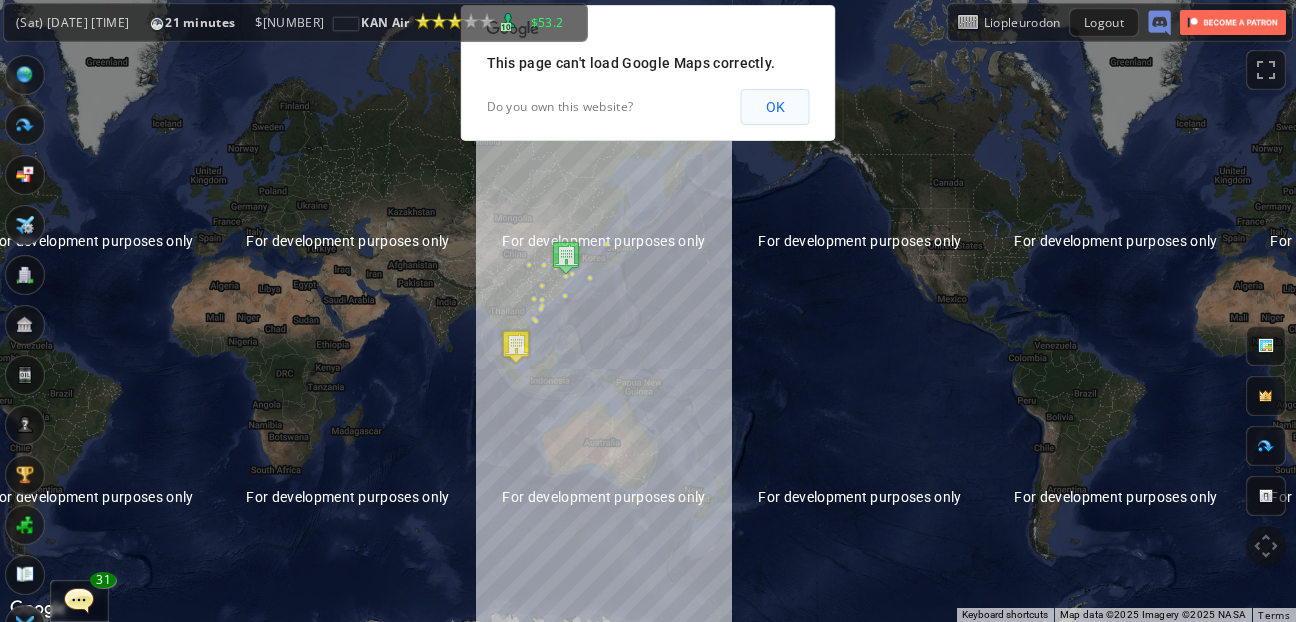 click on "OK" at bounding box center [775, 107] 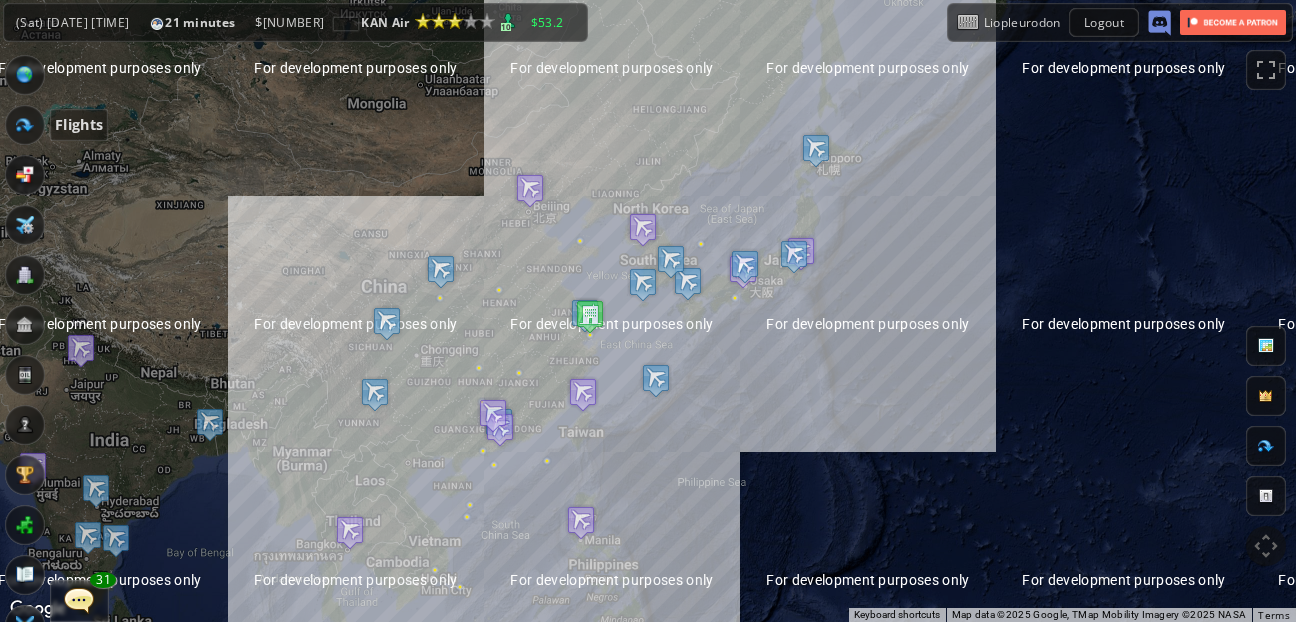 click at bounding box center [25, 125] 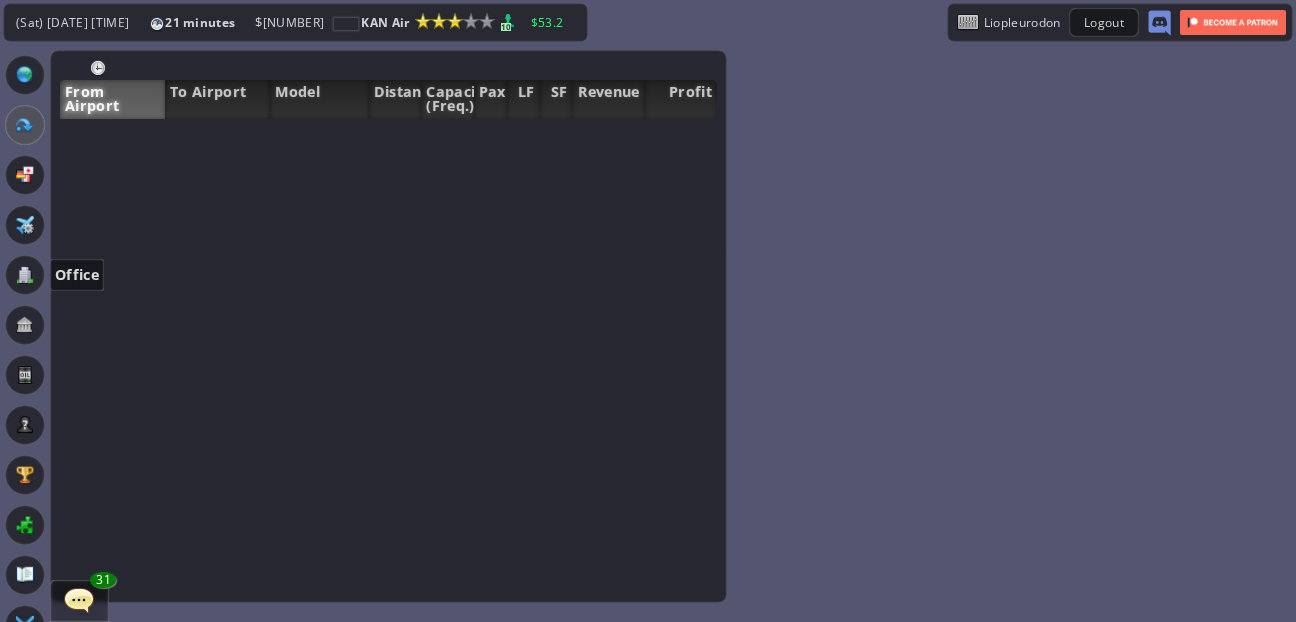 click at bounding box center (25, 275) 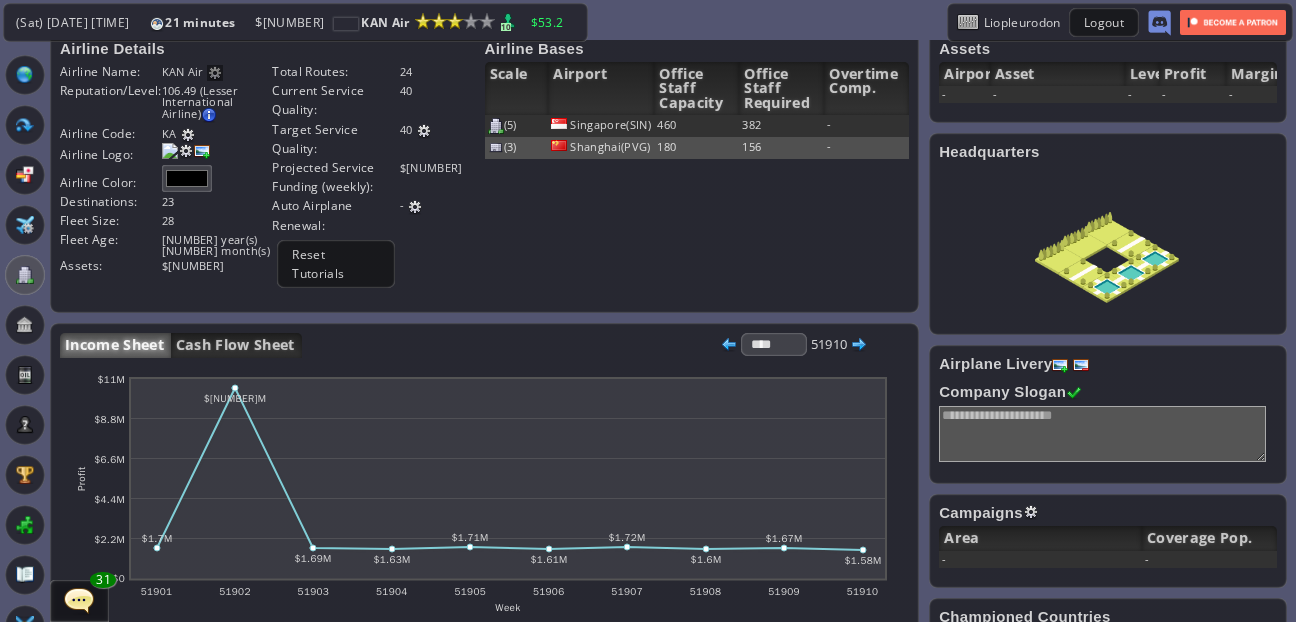scroll, scrollTop: 17, scrollLeft: 0, axis: vertical 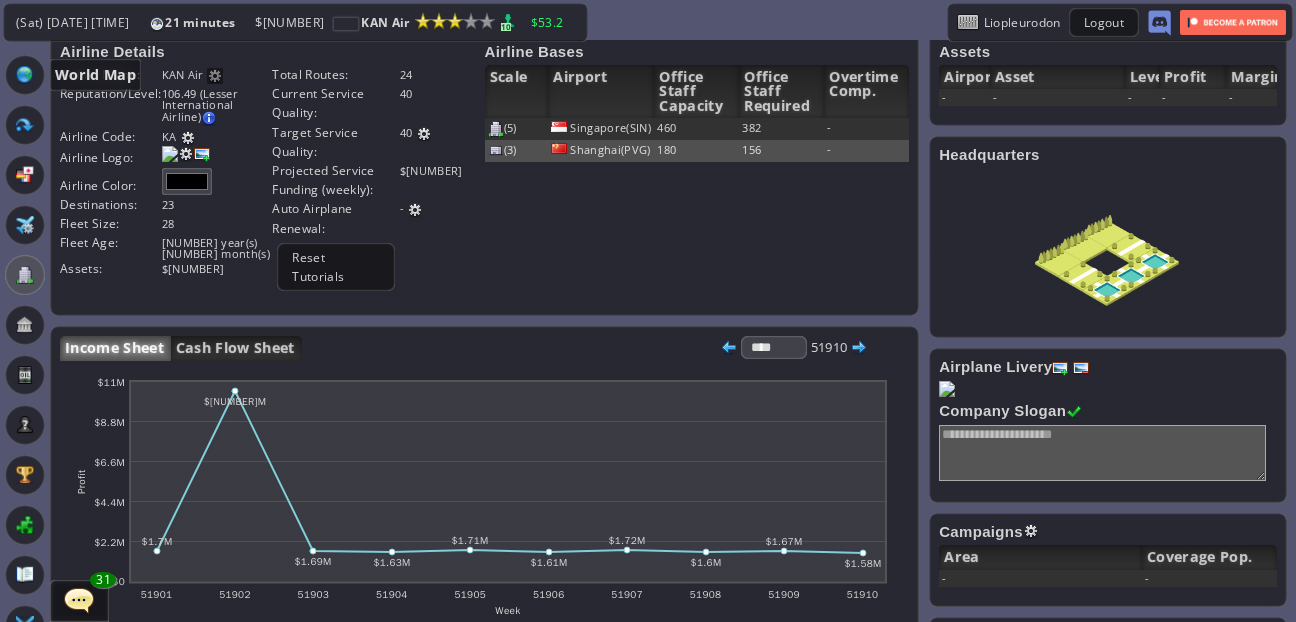 click at bounding box center [25, 75] 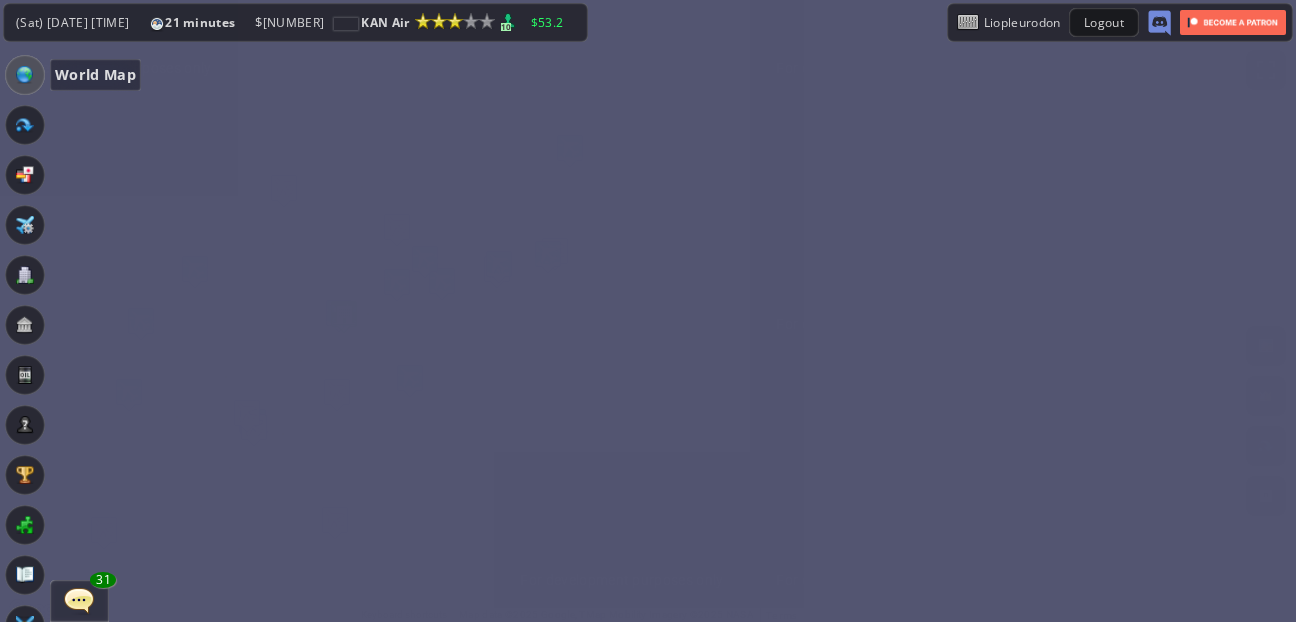 scroll, scrollTop: 0, scrollLeft: 0, axis: both 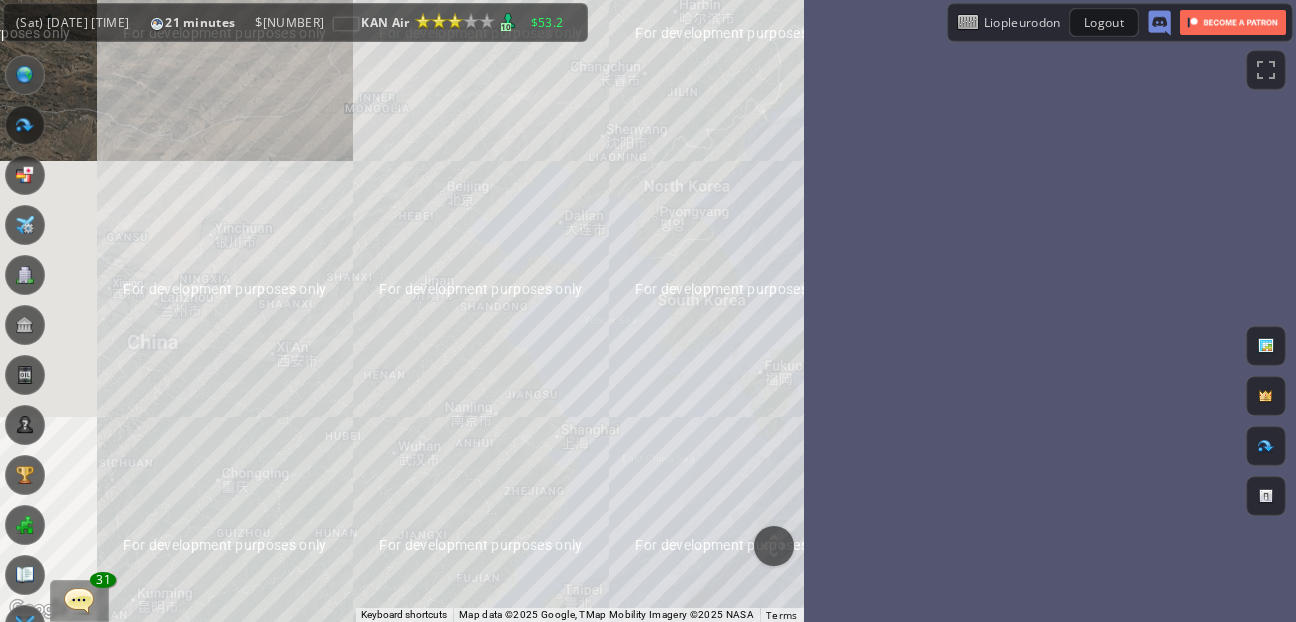 drag, startPoint x: 255, startPoint y: 206, endPoint x: 431, endPoint y: 292, distance: 195.88773 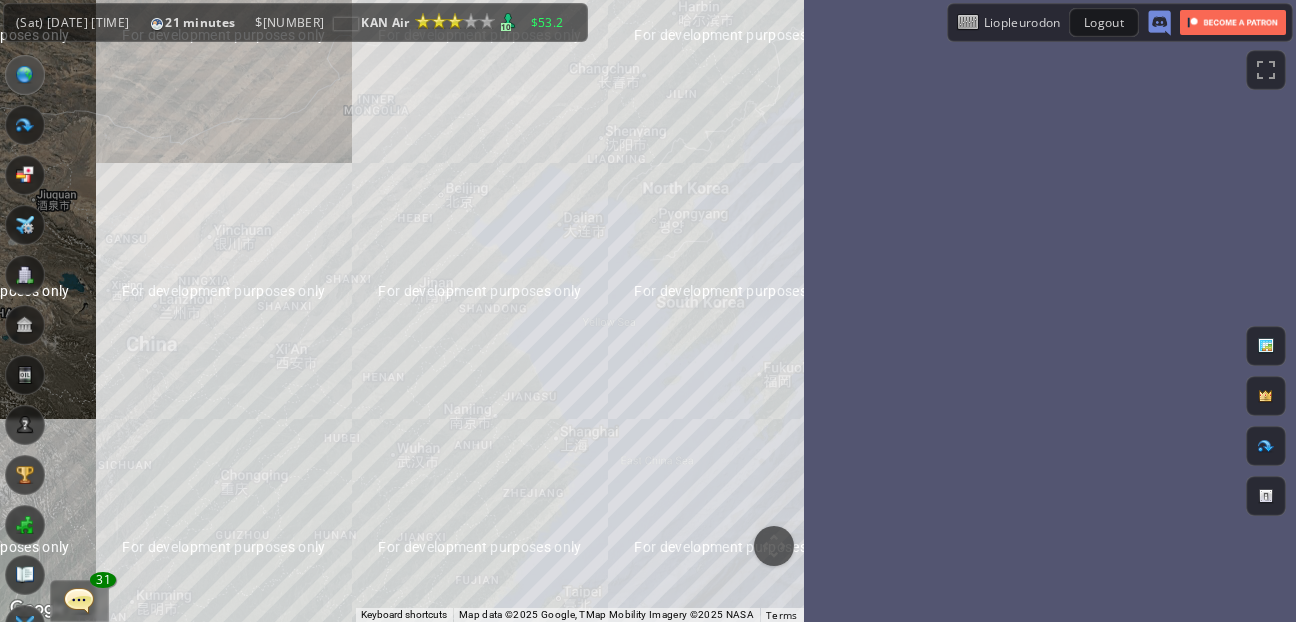 click on "To navigate, press the arrow keys." at bounding box center [402, 311] 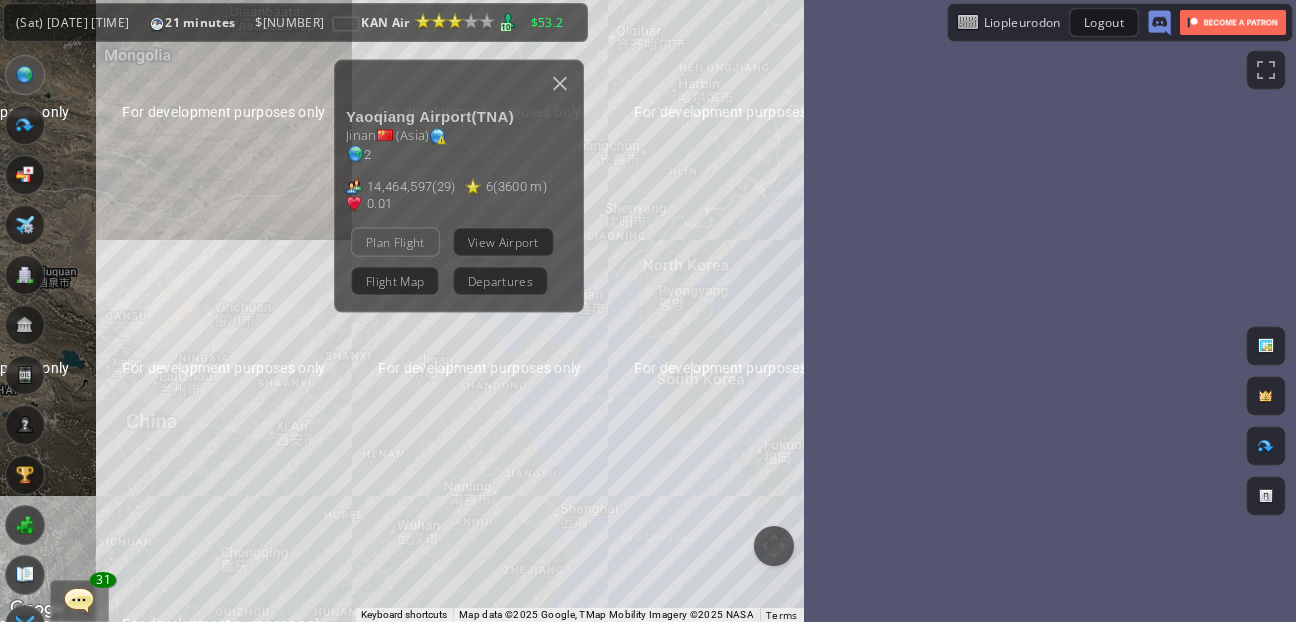click on "Plan Flight" at bounding box center (395, 242) 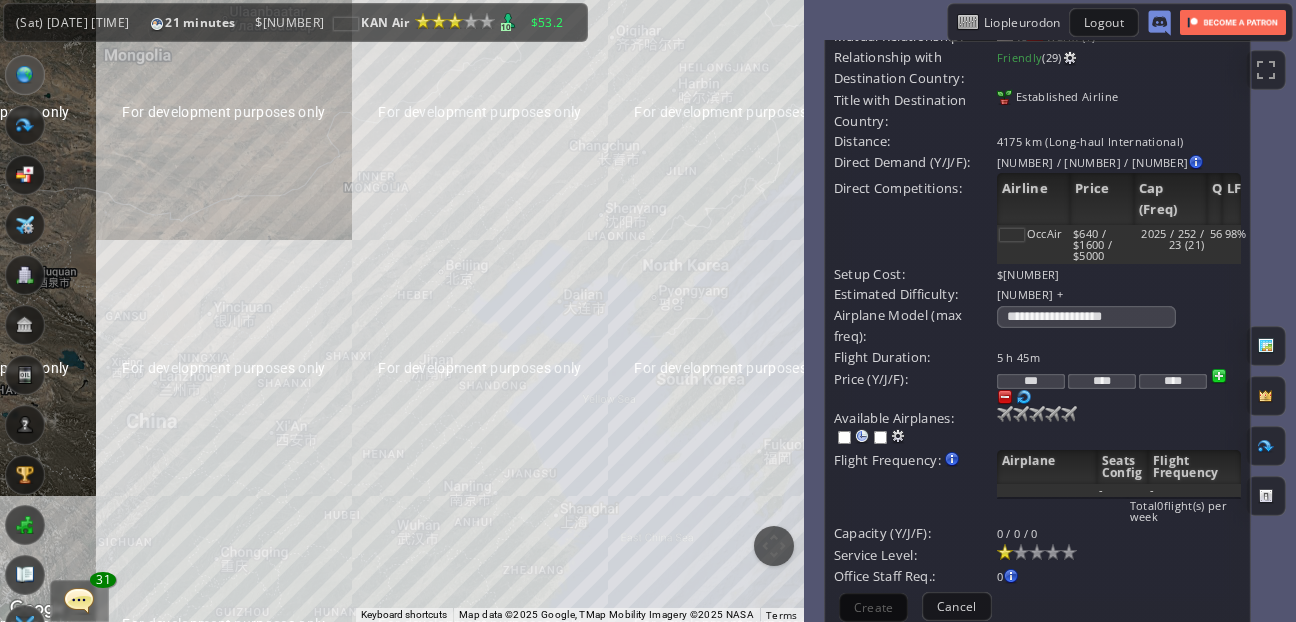 scroll, scrollTop: 120, scrollLeft: 0, axis: vertical 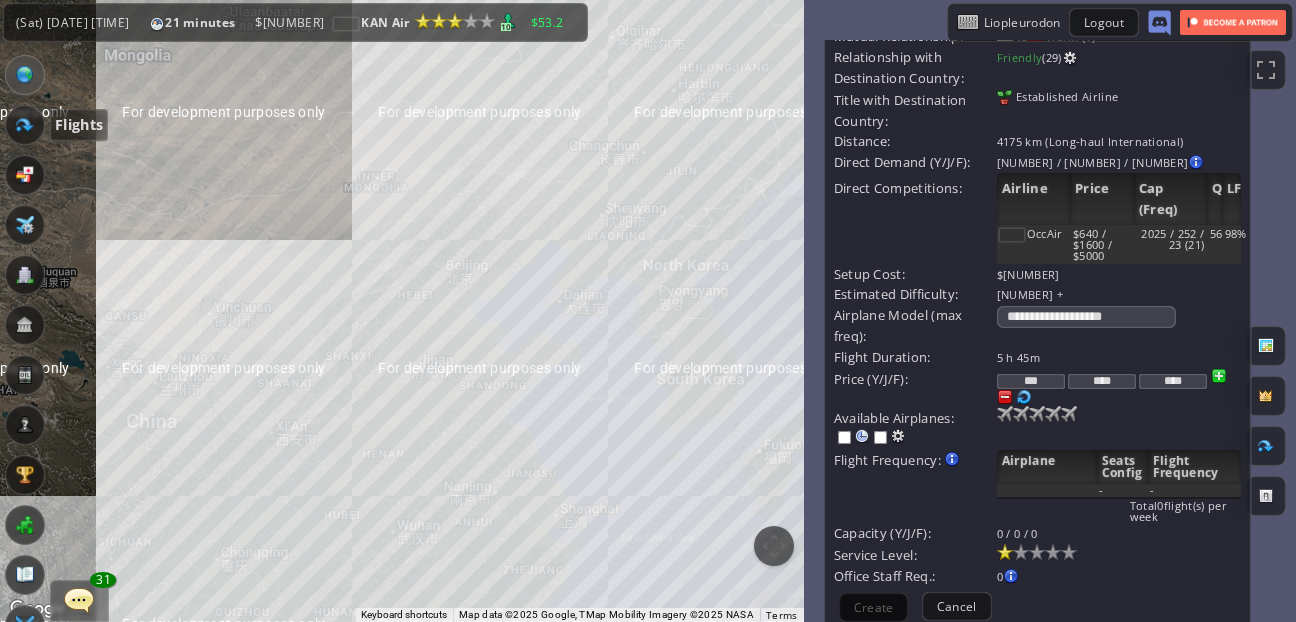 click at bounding box center (25, 125) 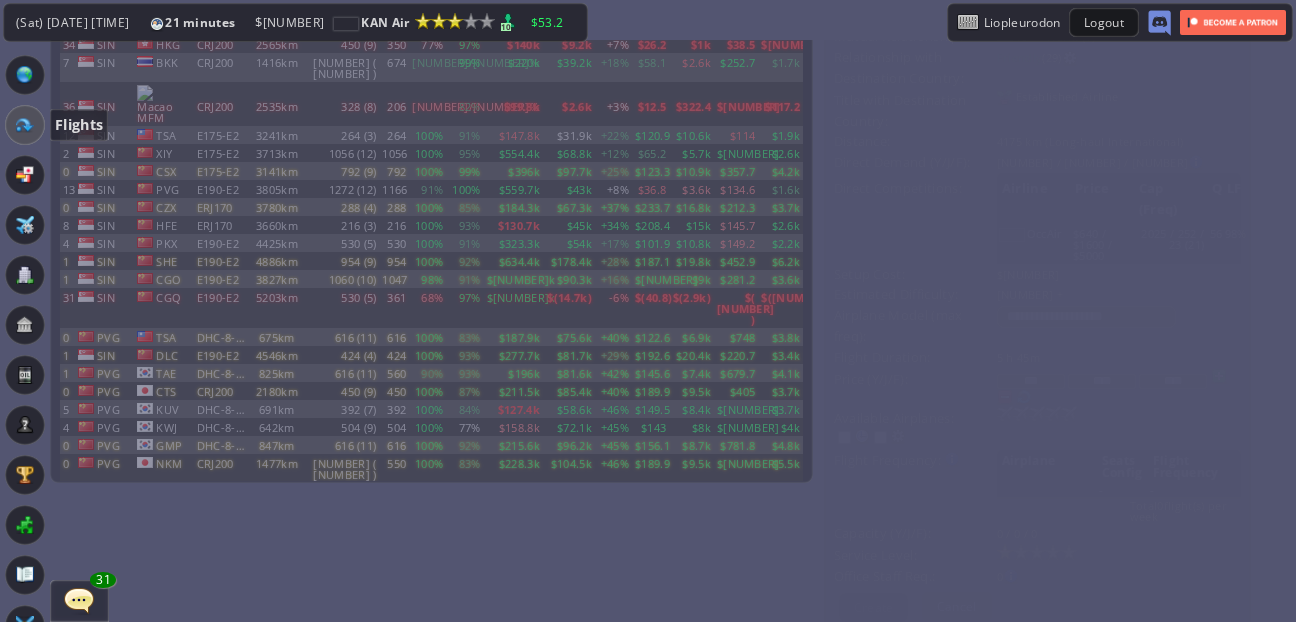 scroll, scrollTop: 0, scrollLeft: 0, axis: both 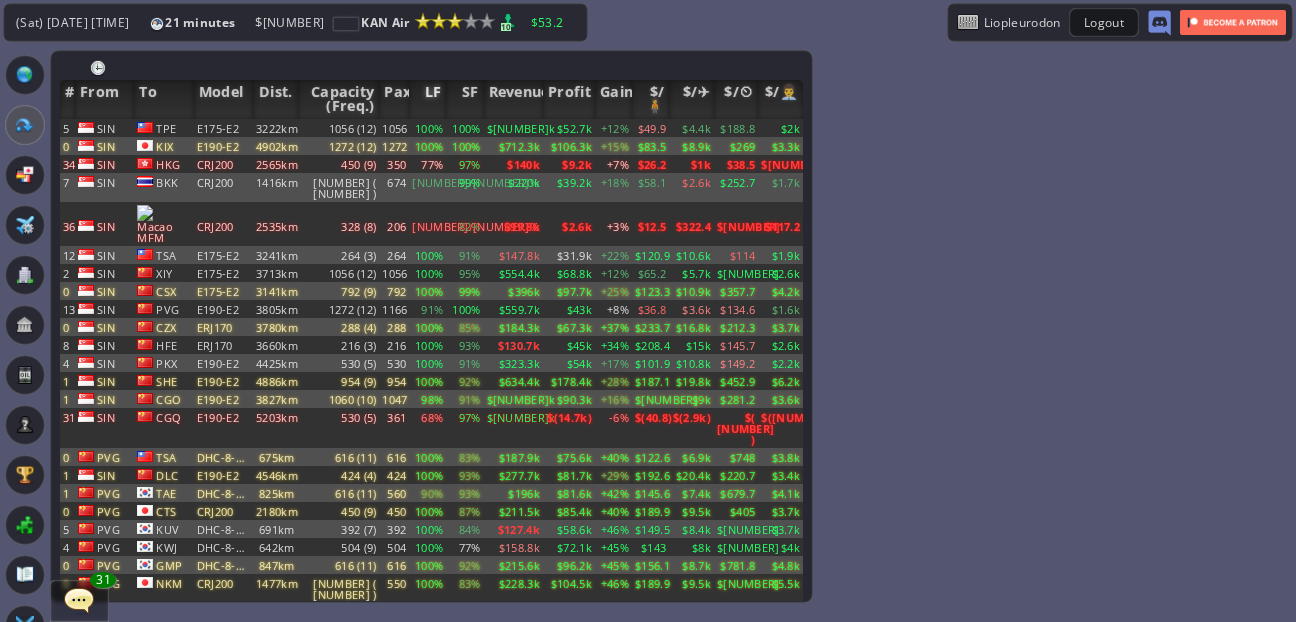 click on "LF" at bounding box center (427, 99) 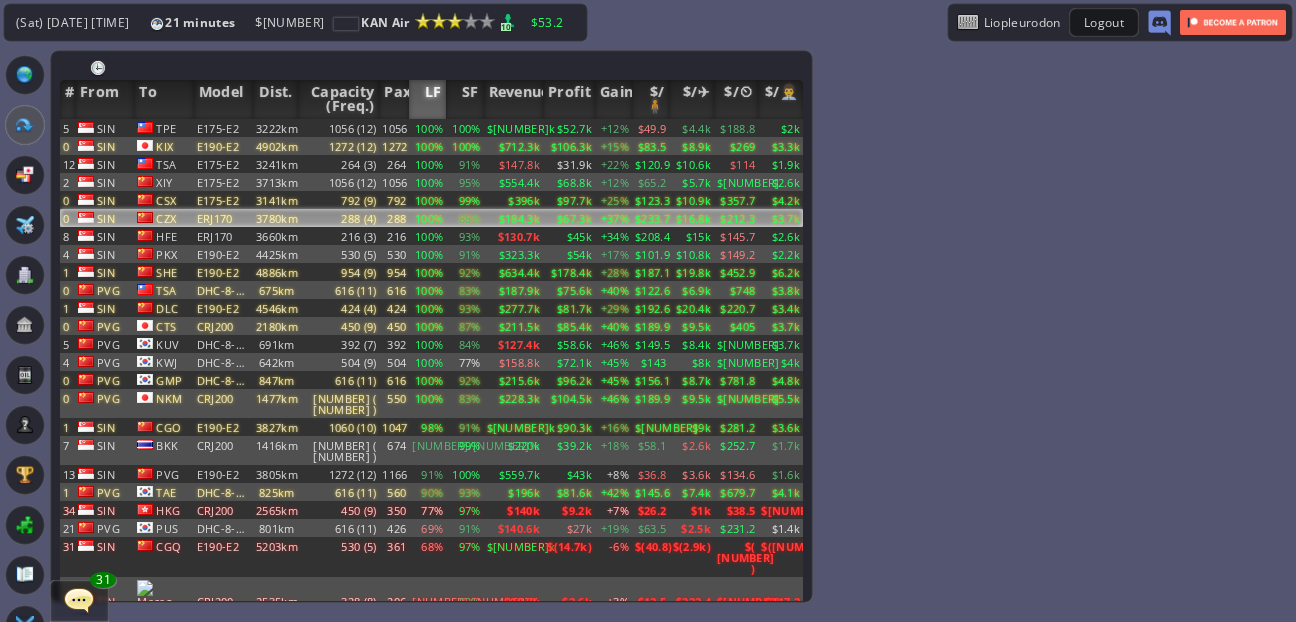 click on "100%" at bounding box center (427, 128) 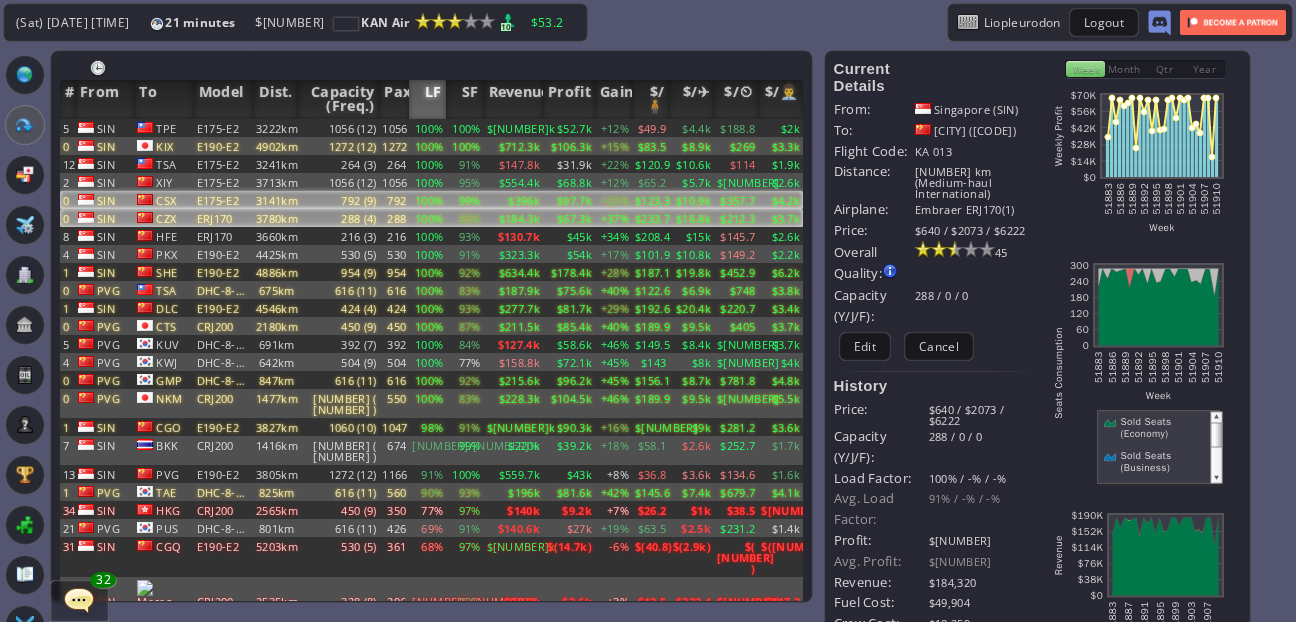 click on "100%" at bounding box center (427, 128) 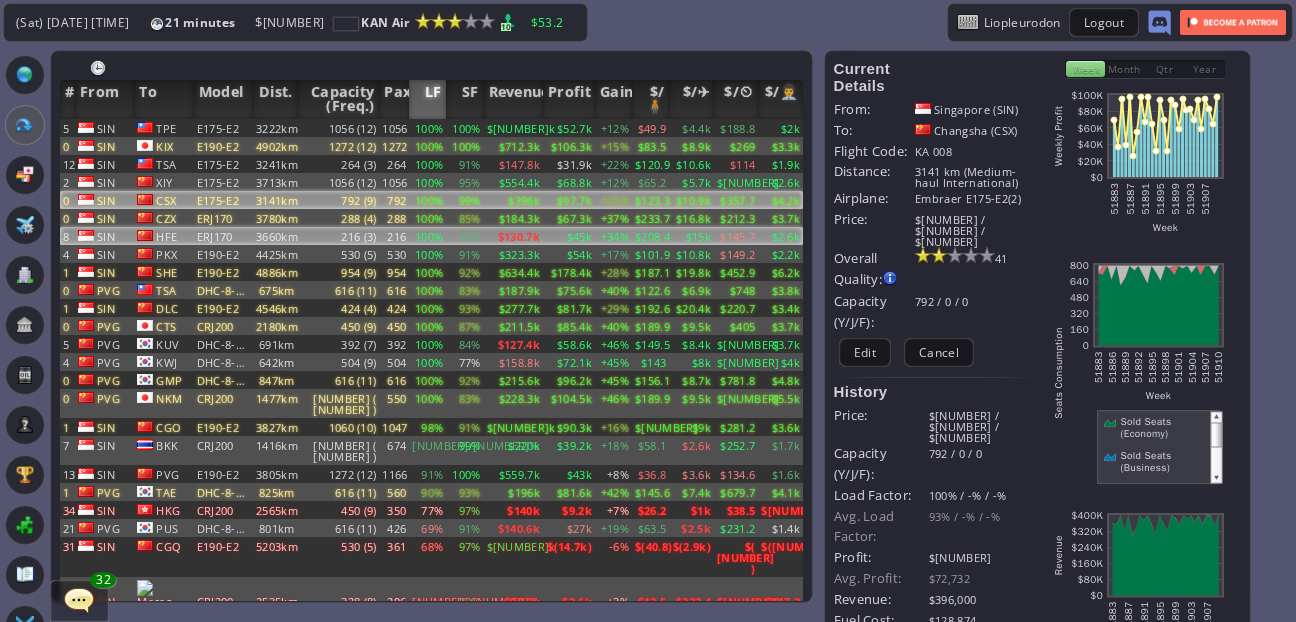 click on "100%" at bounding box center [427, 128] 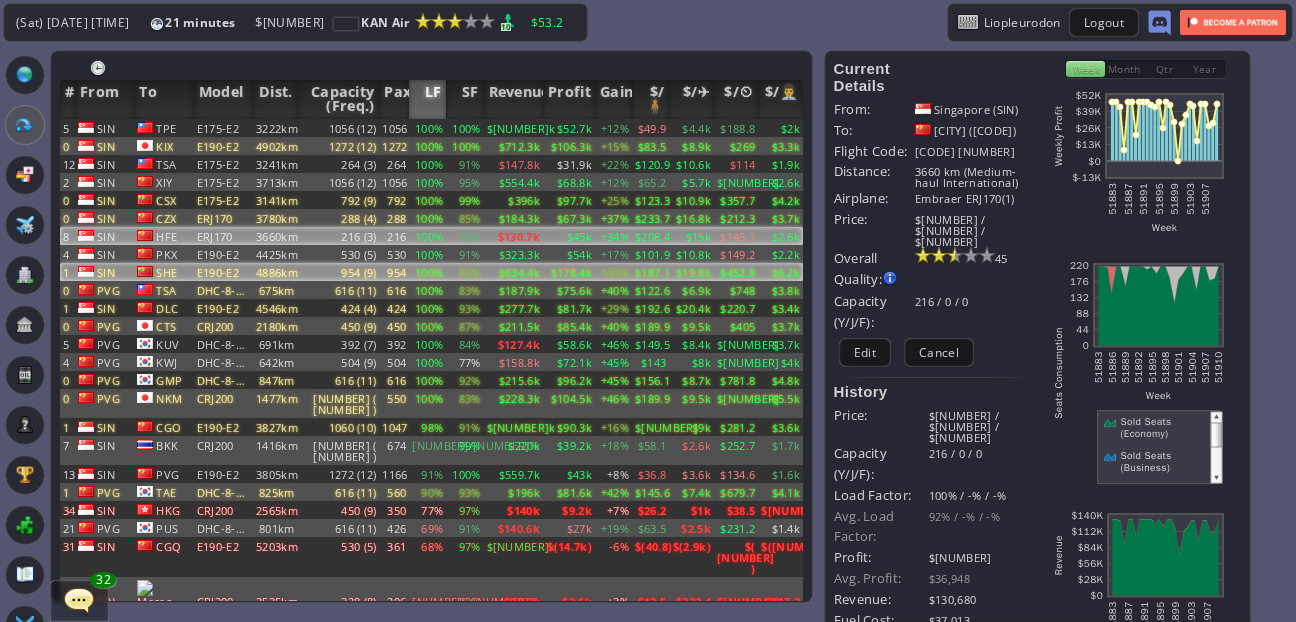 click on "100%" at bounding box center (427, 128) 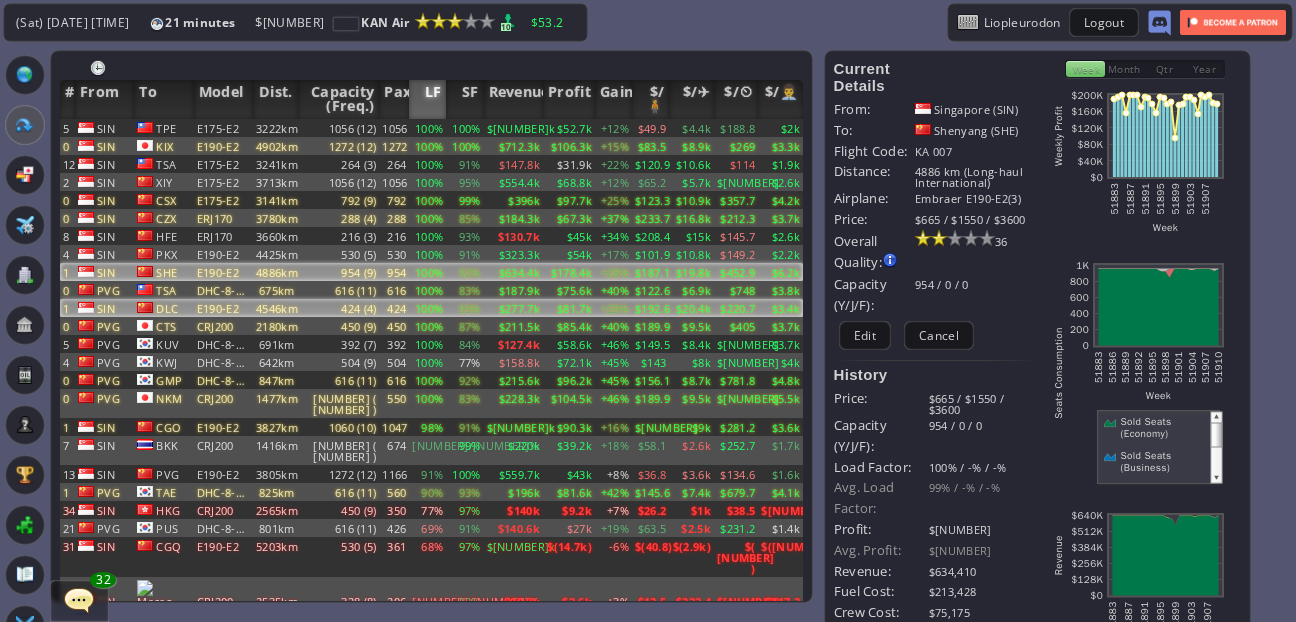 click on "424" at bounding box center (394, 128) 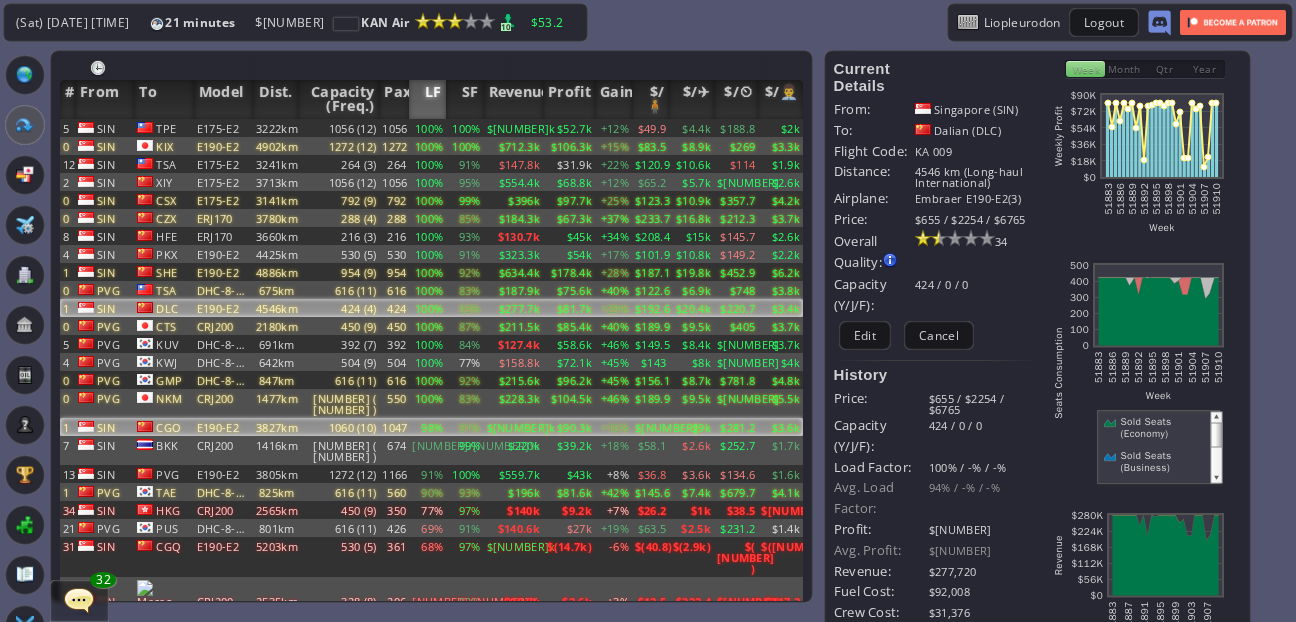 click on "98%" at bounding box center (427, 128) 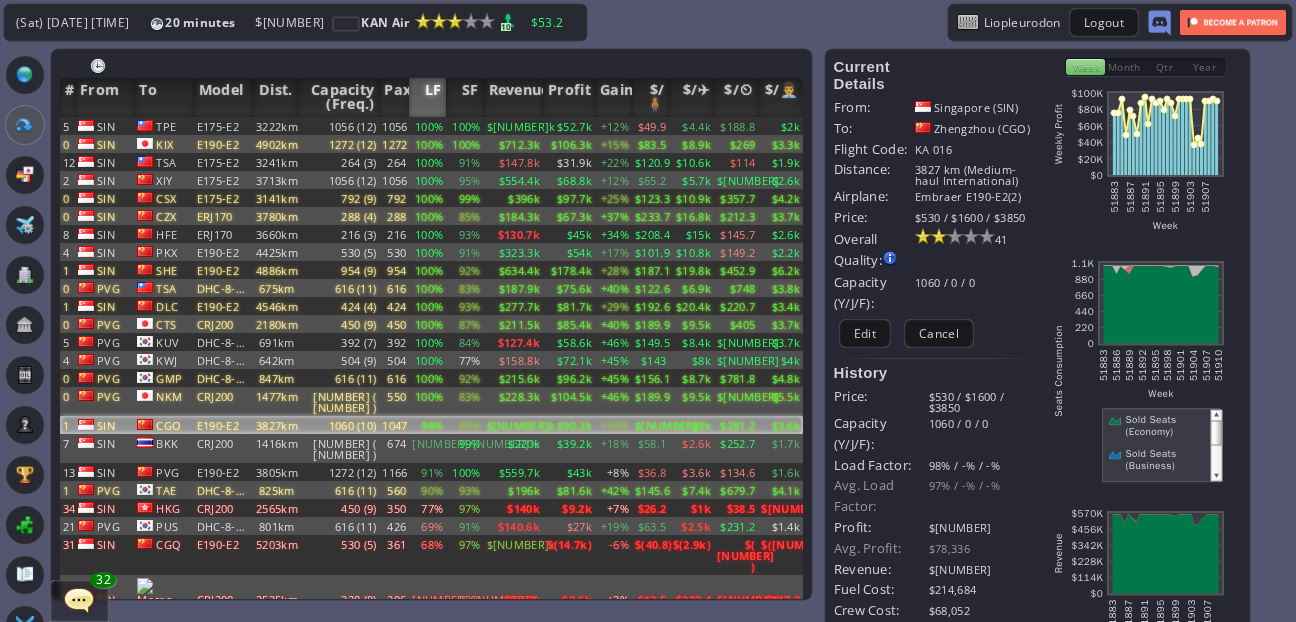 scroll, scrollTop: 0, scrollLeft: 0, axis: both 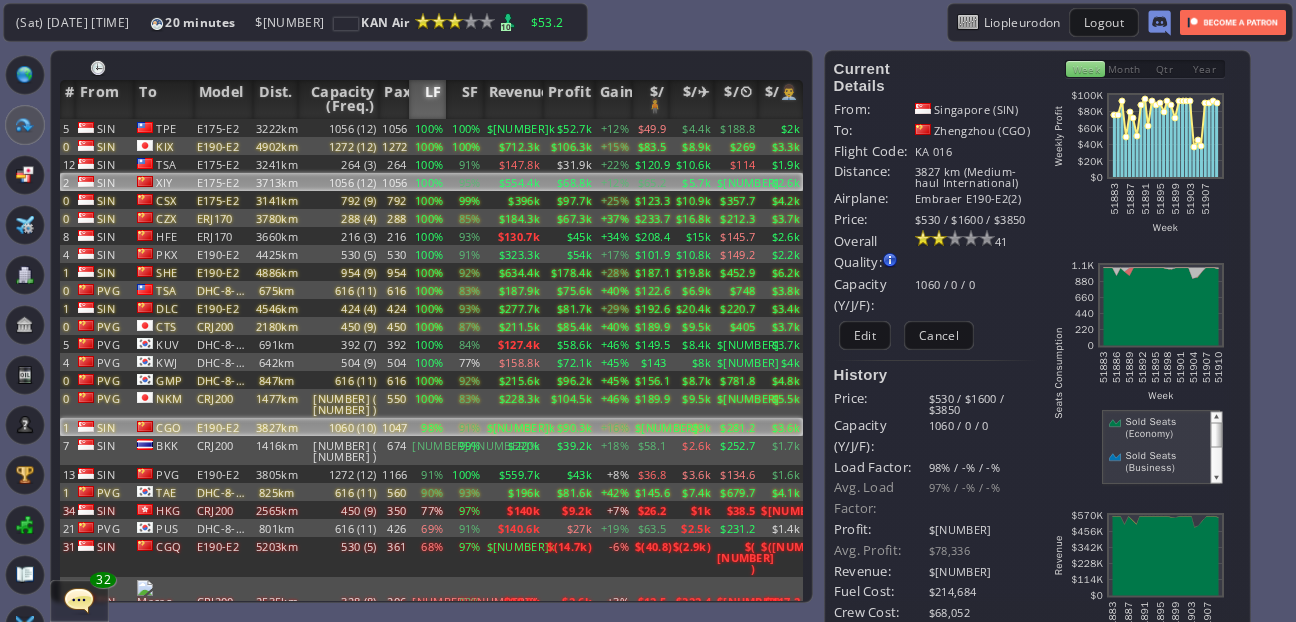 click on "3713km" at bounding box center (275, 128) 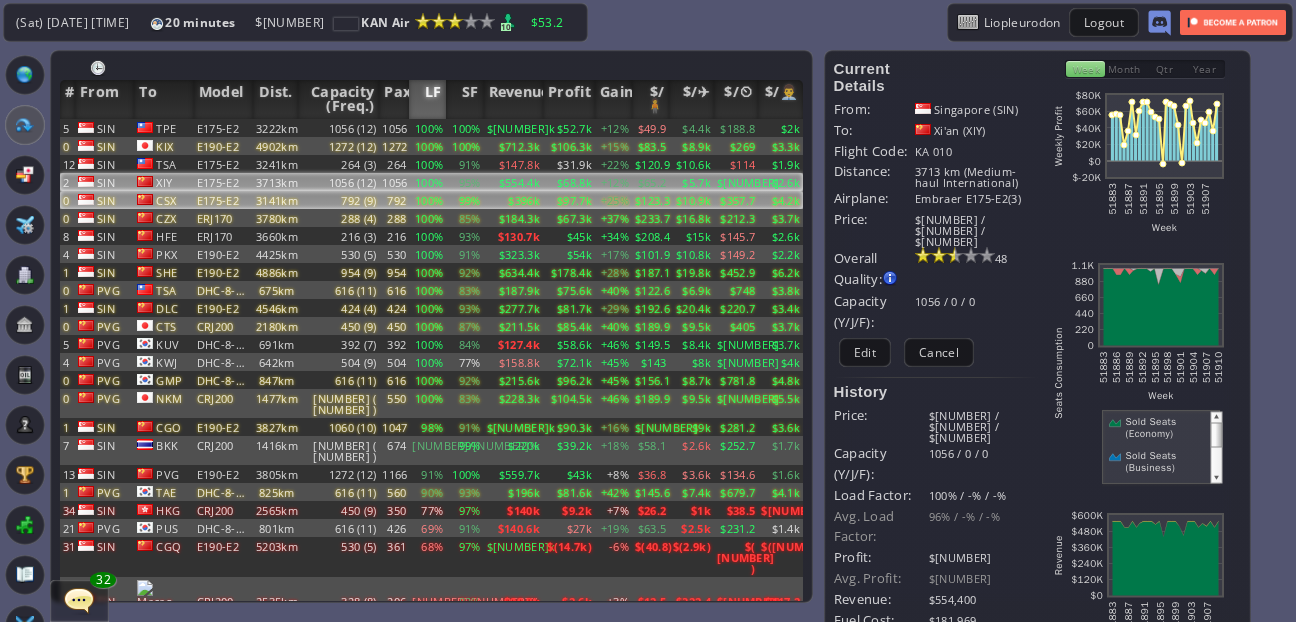 click on "3141km" at bounding box center [275, 128] 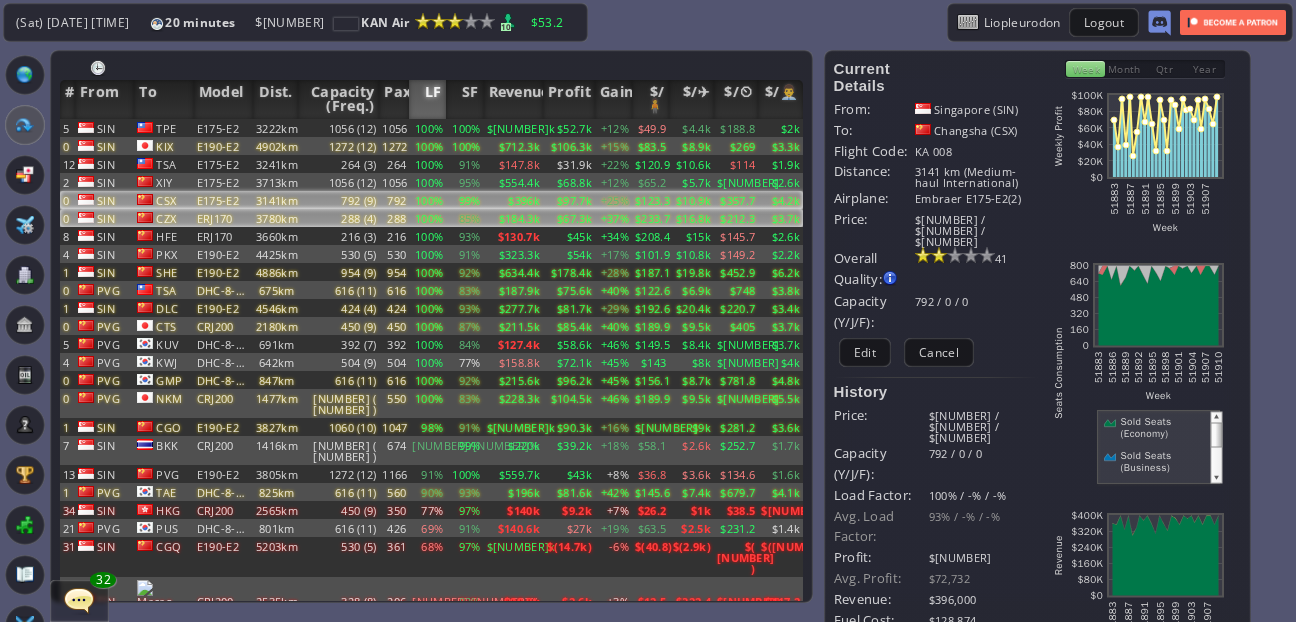 click on "288 (4)" at bounding box center [339, 128] 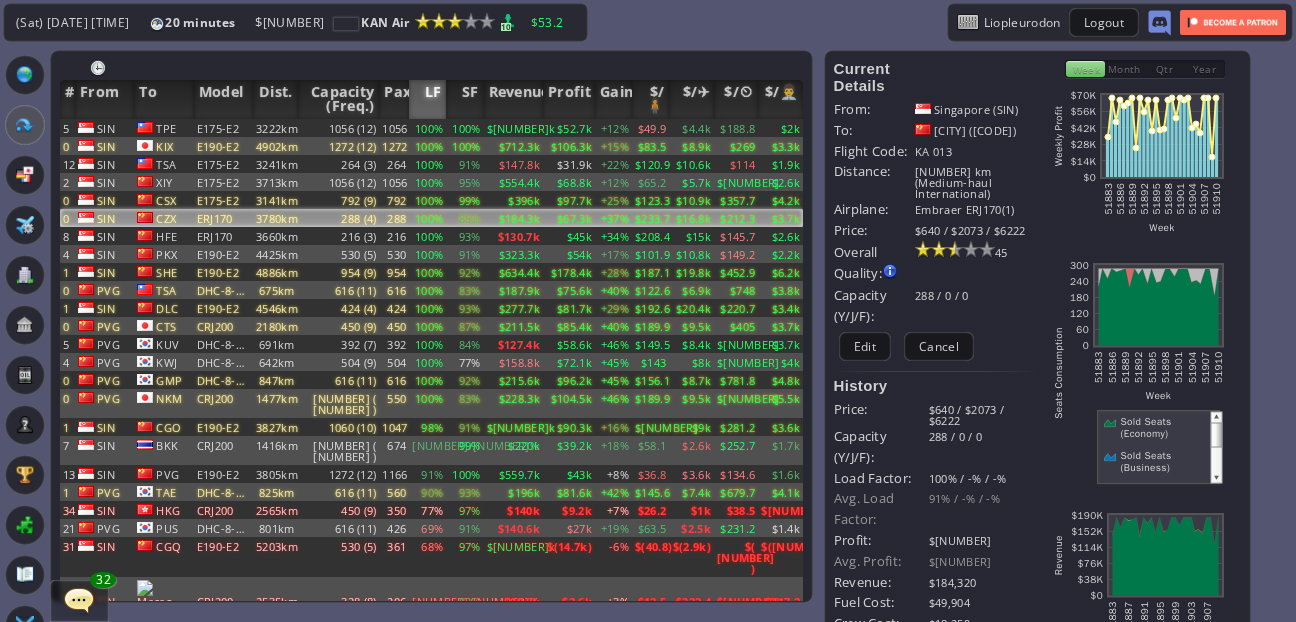 click on "288 (4)" at bounding box center [339, 218] 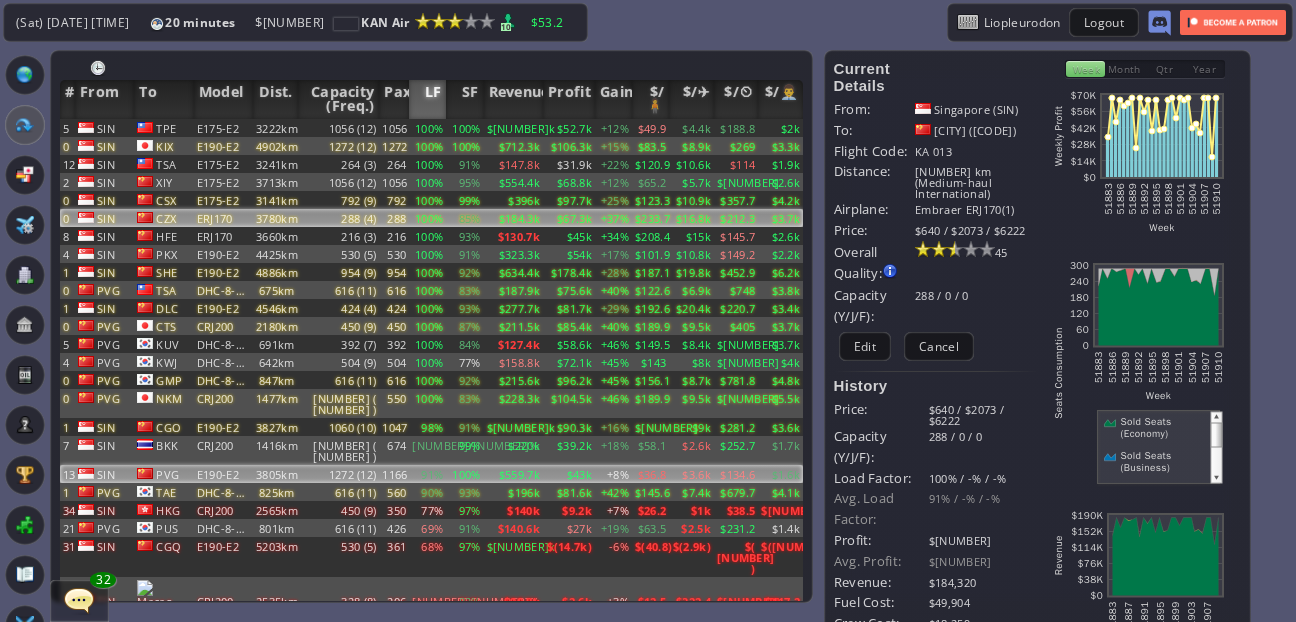 click on "3805km" at bounding box center (275, 128) 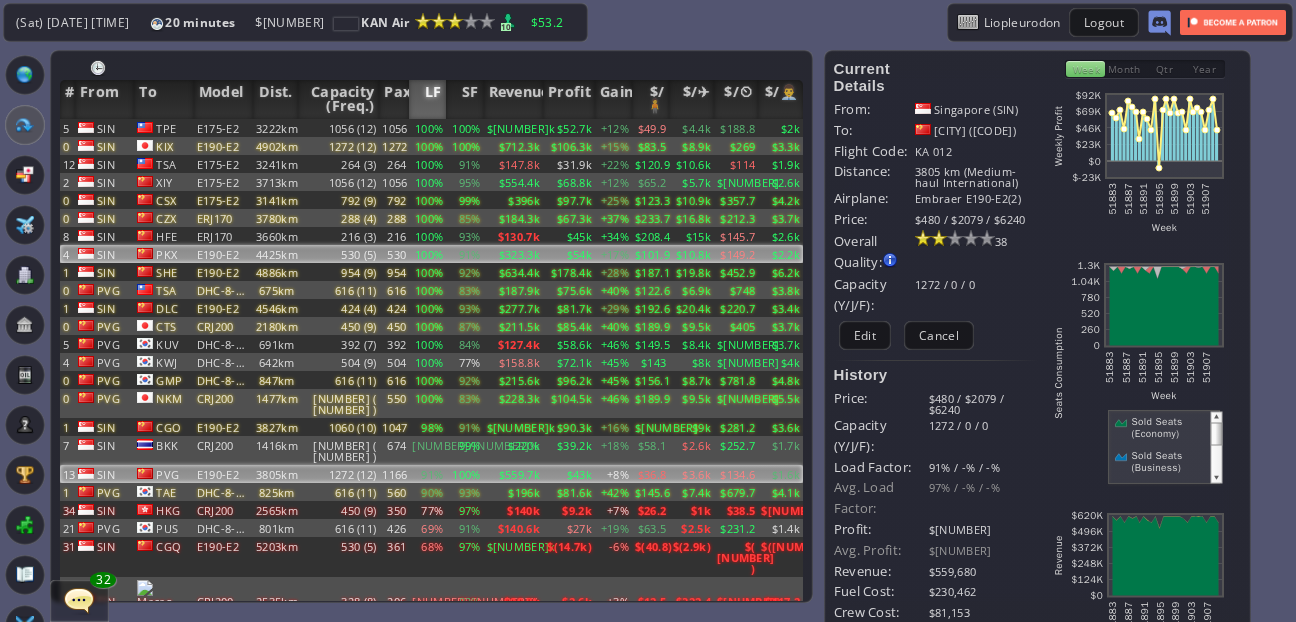 click on "4425km" at bounding box center (275, 128) 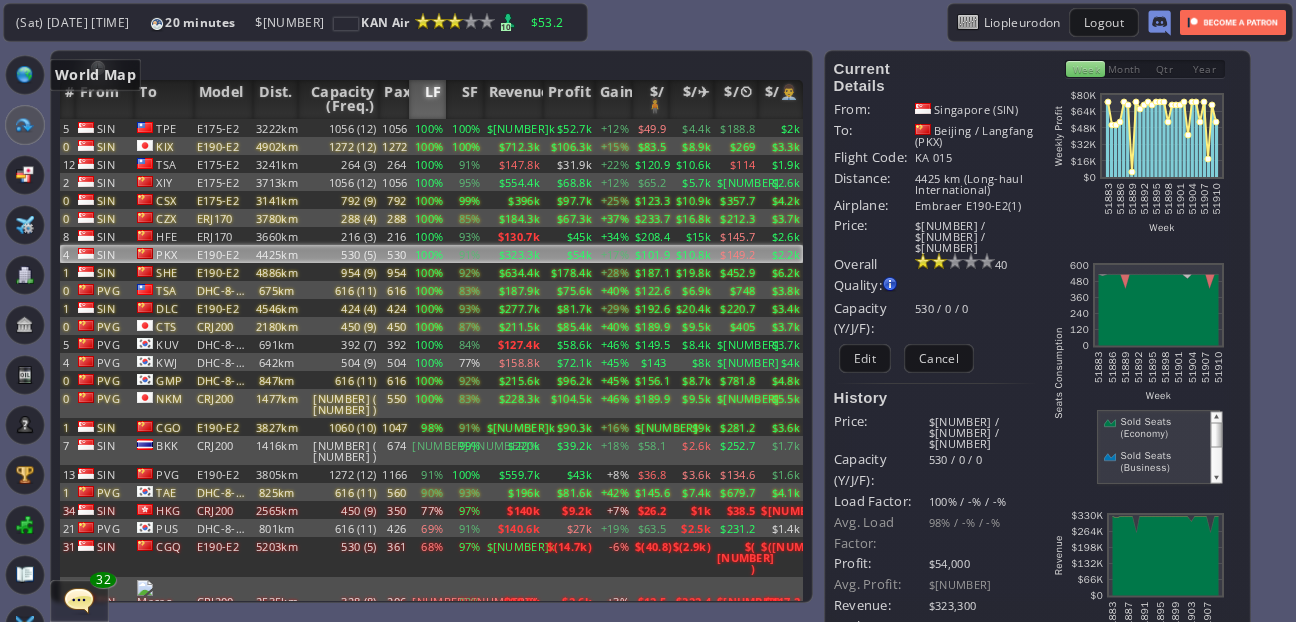 click at bounding box center [25, 75] 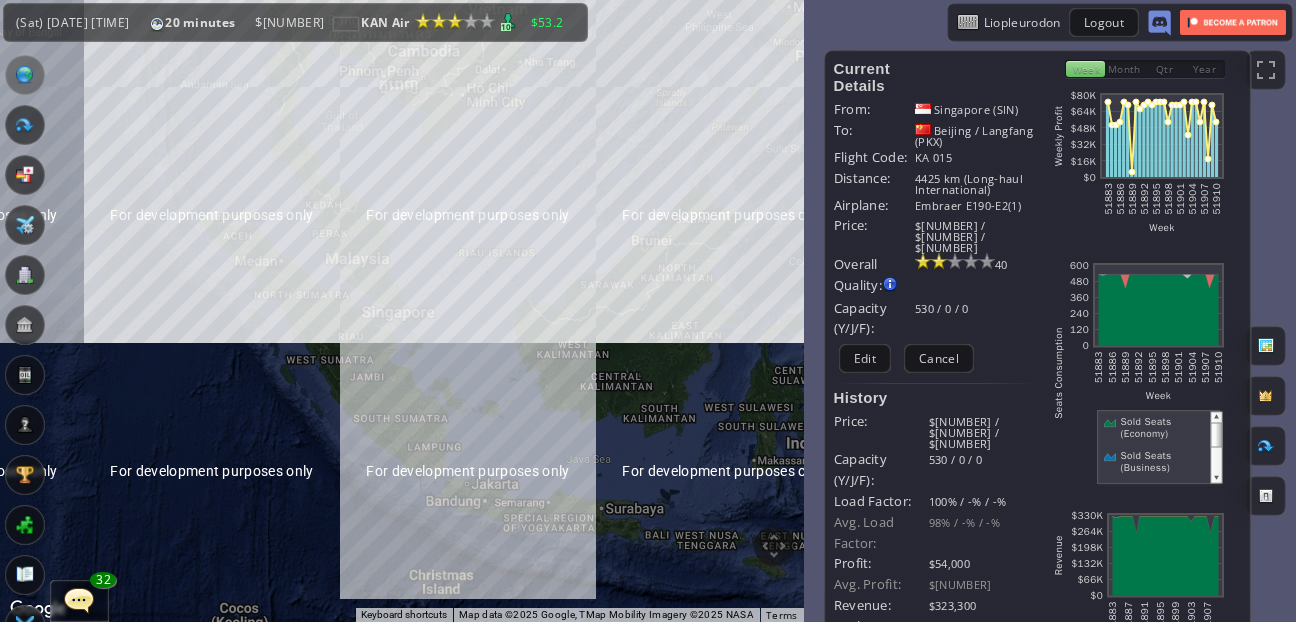 drag, startPoint x: 497, startPoint y: 111, endPoint x: 497, endPoint y: 611, distance: 500 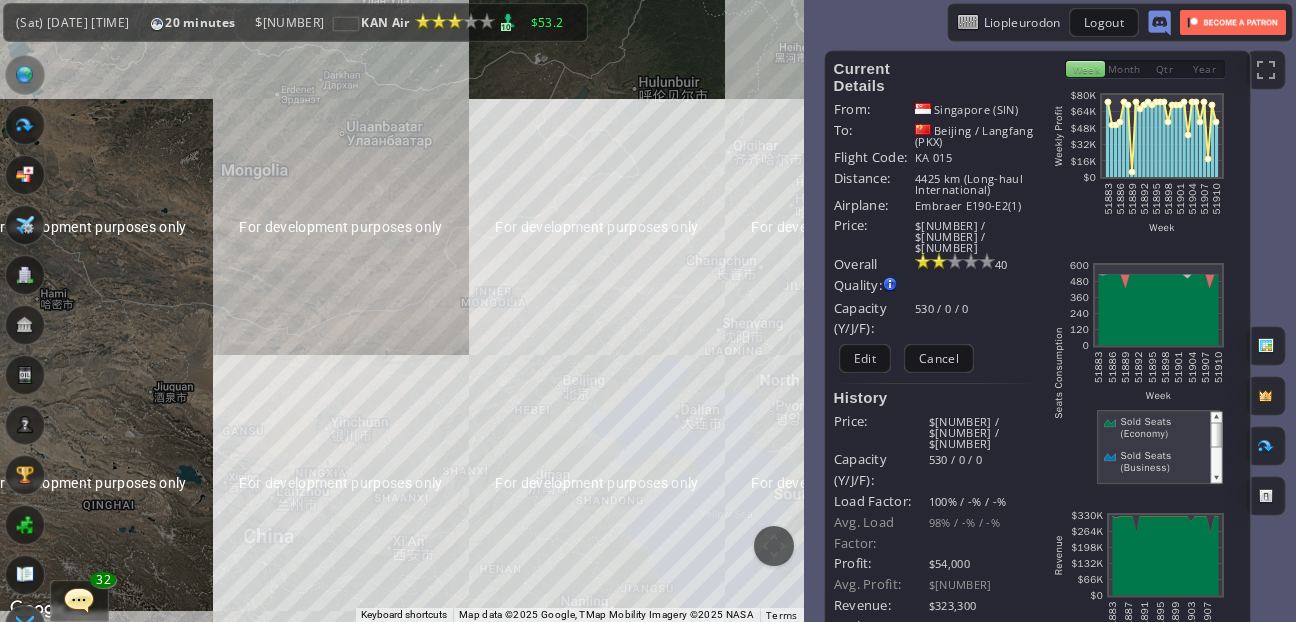 drag, startPoint x: 682, startPoint y: 395, endPoint x: 538, endPoint y: 273, distance: 188.73262 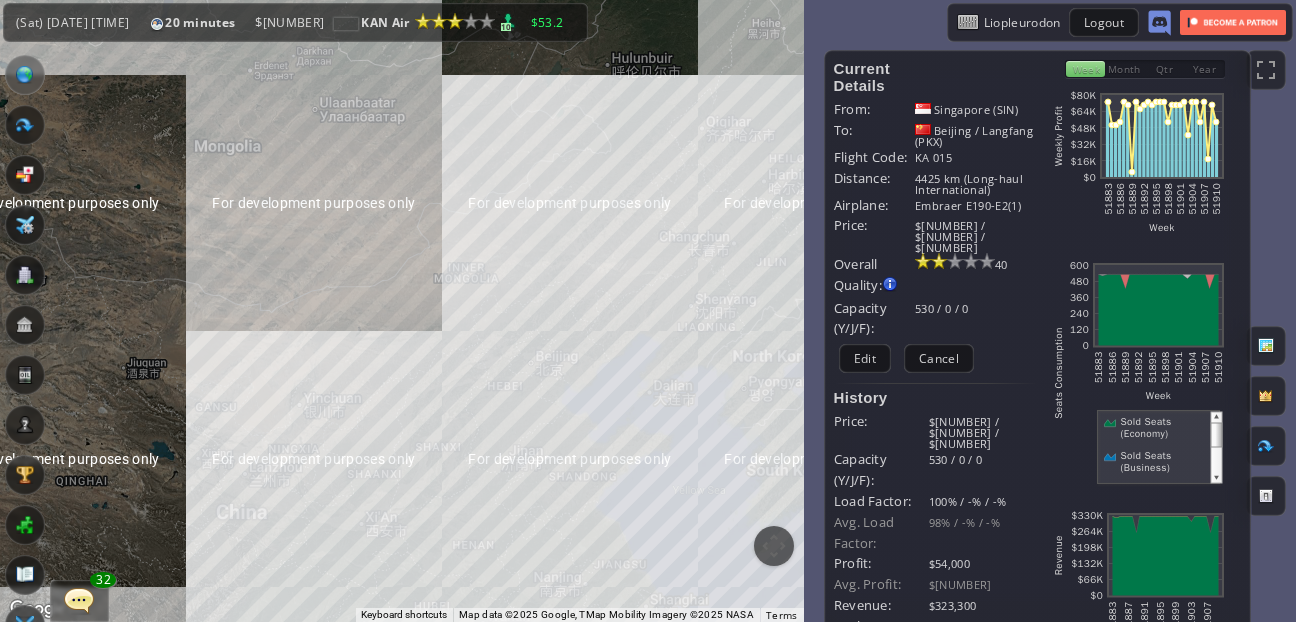 click on "To navigate, press the arrow keys." at bounding box center (402, 311) 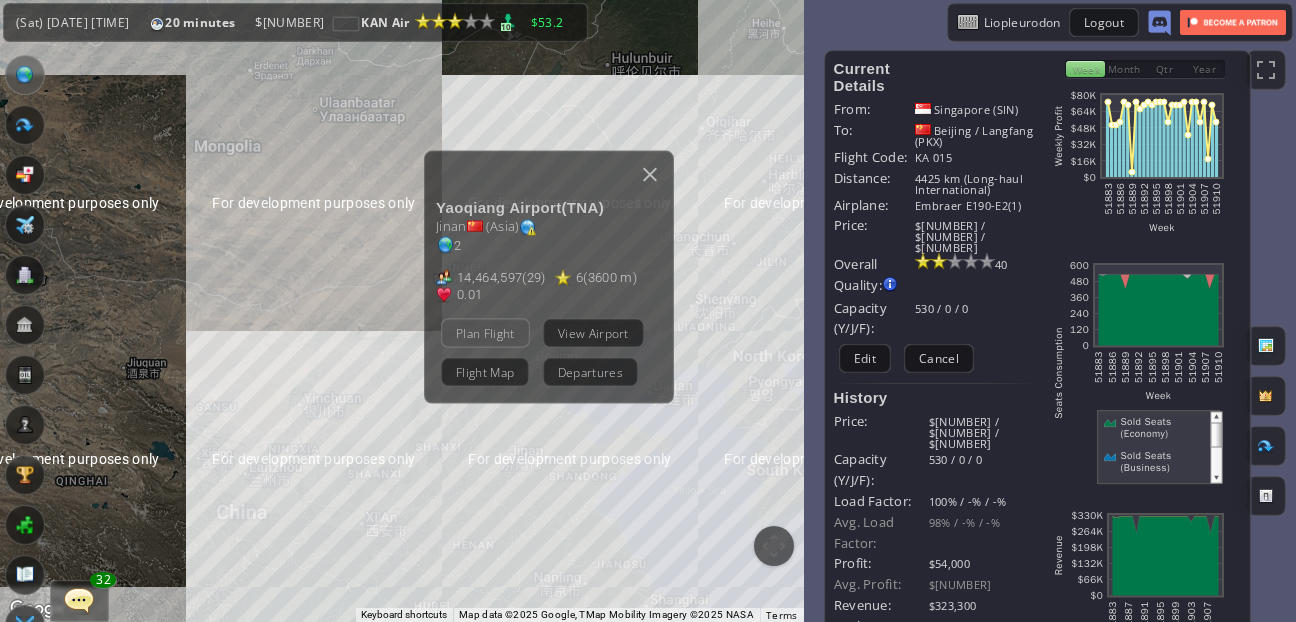 click on "Plan Flight" at bounding box center [485, 333] 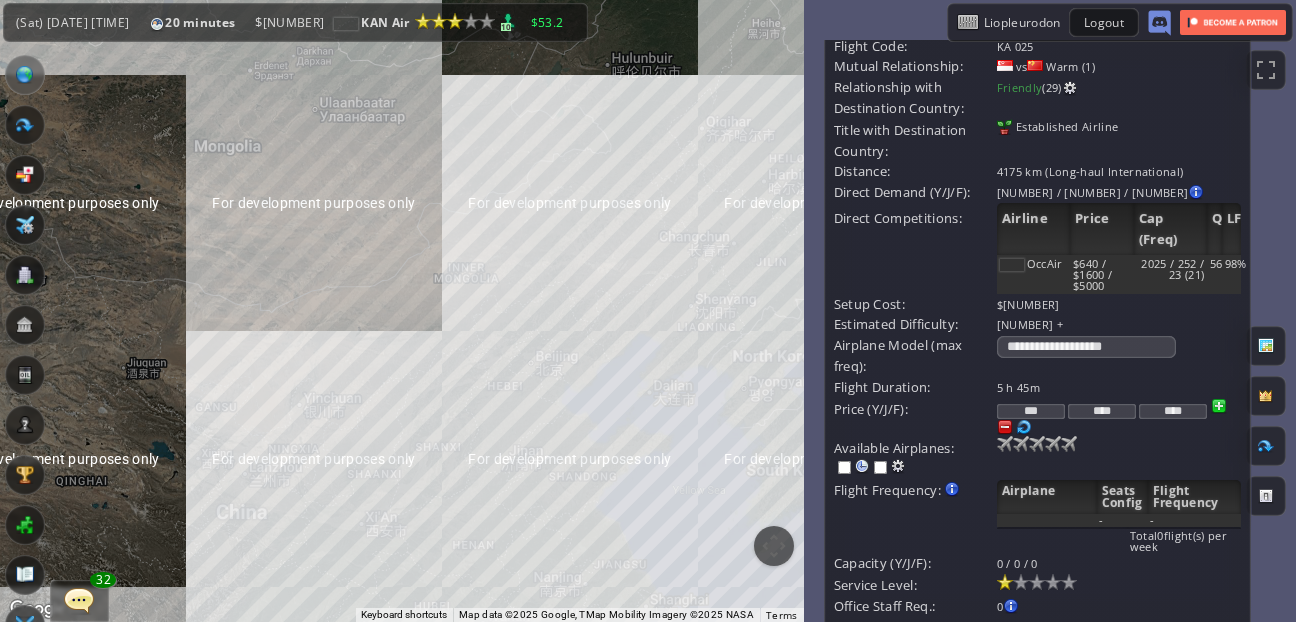 scroll, scrollTop: 91, scrollLeft: 0, axis: vertical 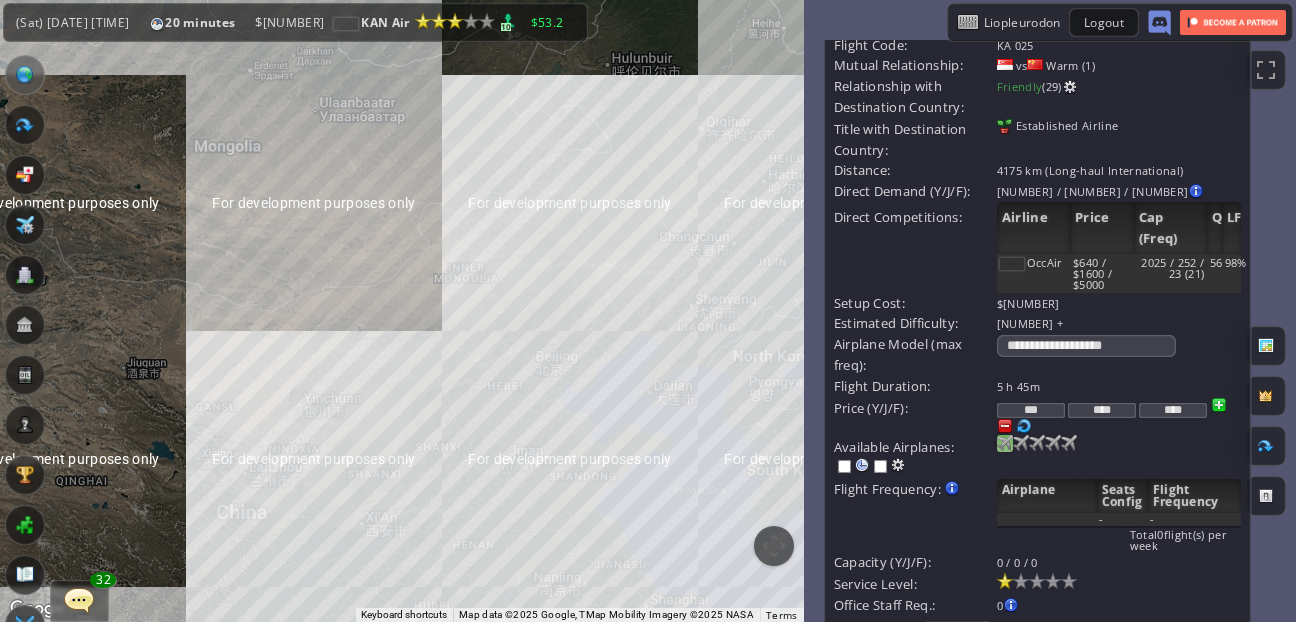 click at bounding box center (1005, 443) 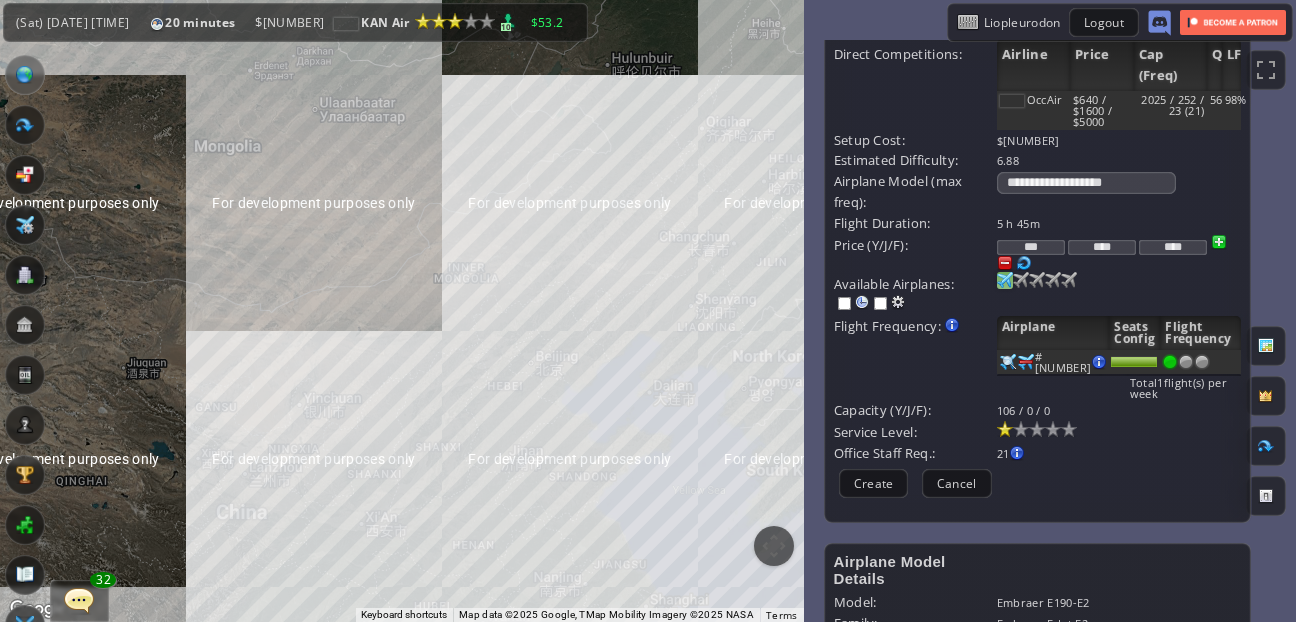 scroll, scrollTop: 262, scrollLeft: 0, axis: vertical 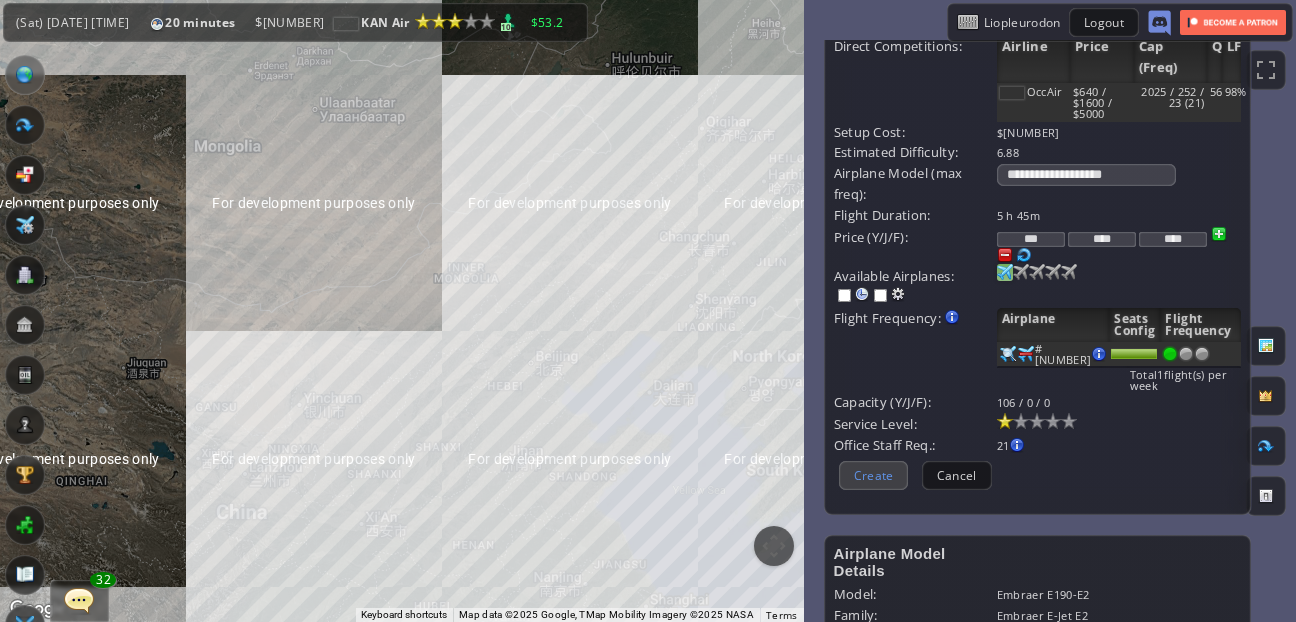 click on "Create" at bounding box center [874, 475] 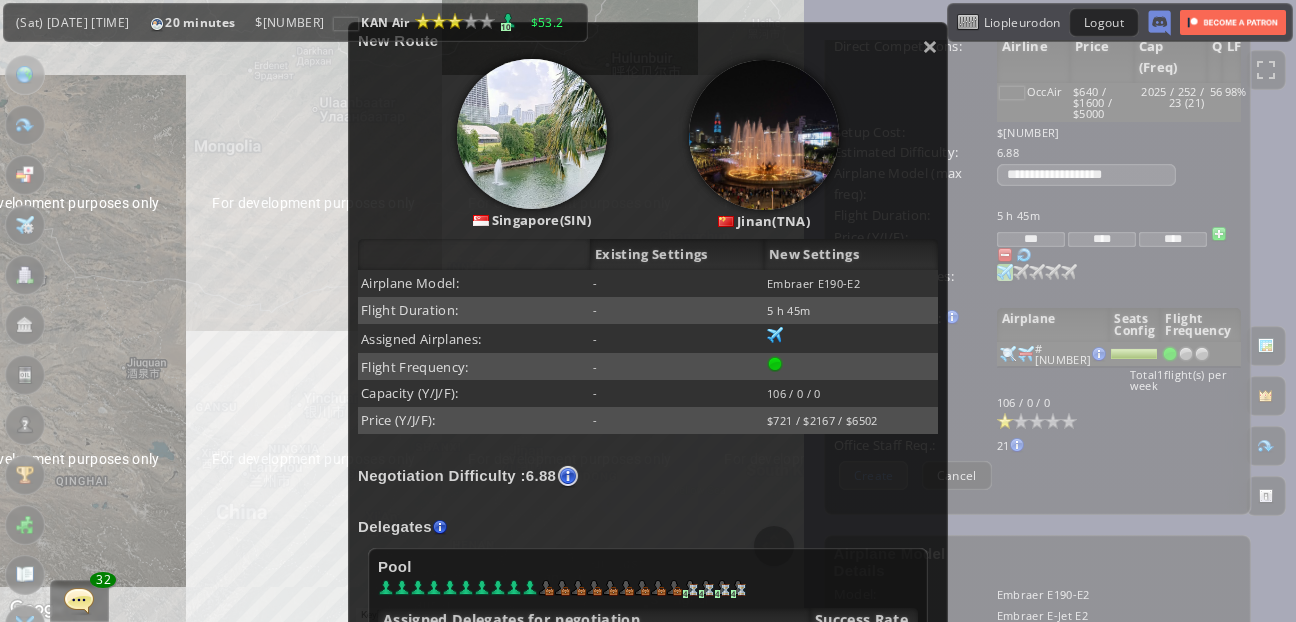 scroll, scrollTop: 195, scrollLeft: 0, axis: vertical 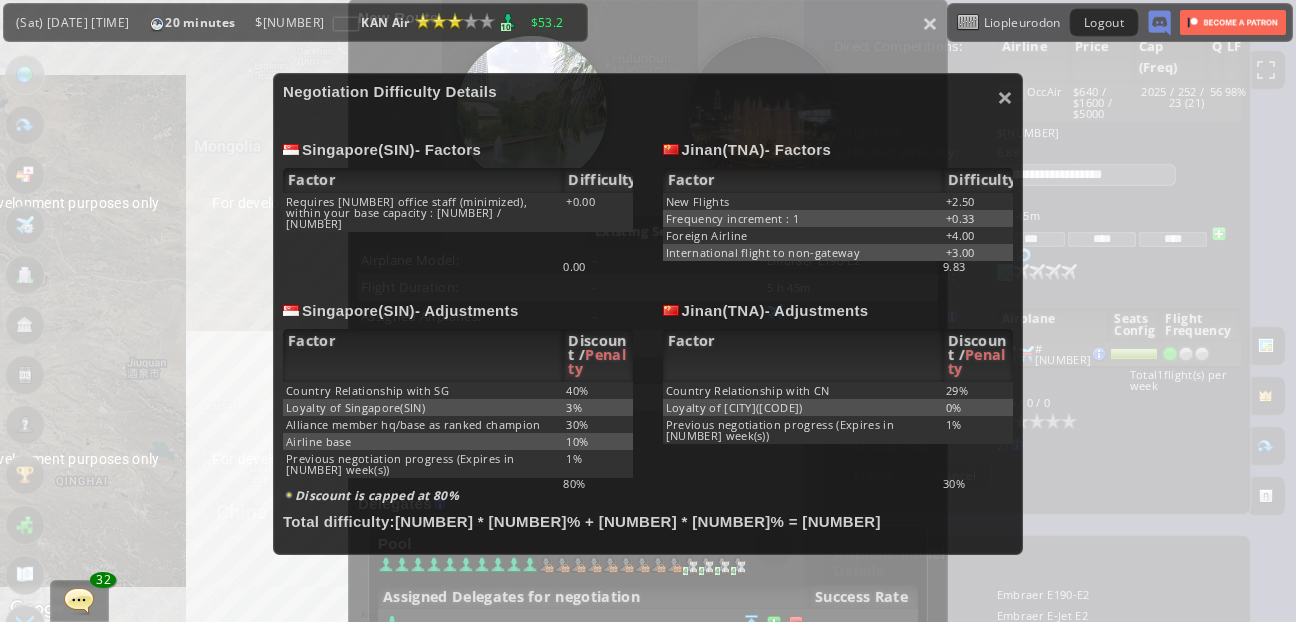 click on "×
Negotiation Difficulty Details
[CITY]([CODE])  - Factors
Factor
Difficulty
Requires [NUMBER] office staff (minimized), within your base capacity : [NUMBER] / [NUMBER] +[NUMBER]
[CITY]([CODE])  - Factors
Factor
Difficulty
New Flights +[NUMBER] Frequency increment : [NUMBER] +[NUMBER] Foreign Airline +[NUMBER] International flight to non-gateway +[NUMBER]
[NUMBER]
[NUMBER]
[NUMBER]%" at bounding box center [648, 311] 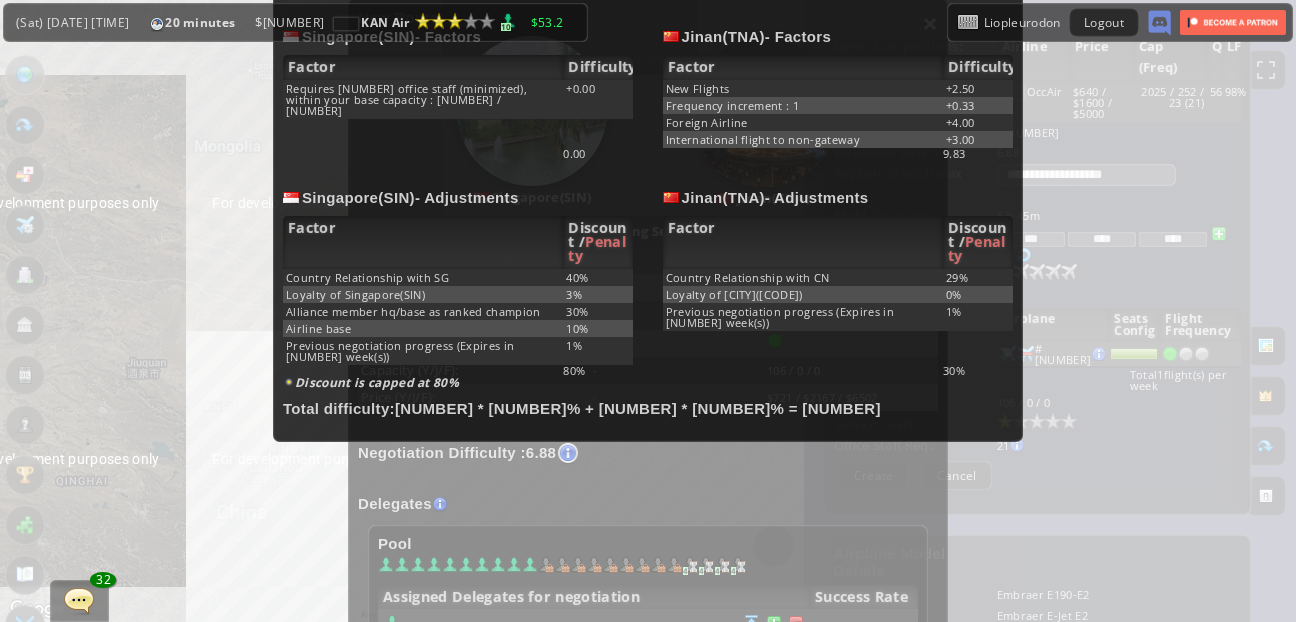 scroll, scrollTop: 245, scrollLeft: 0, axis: vertical 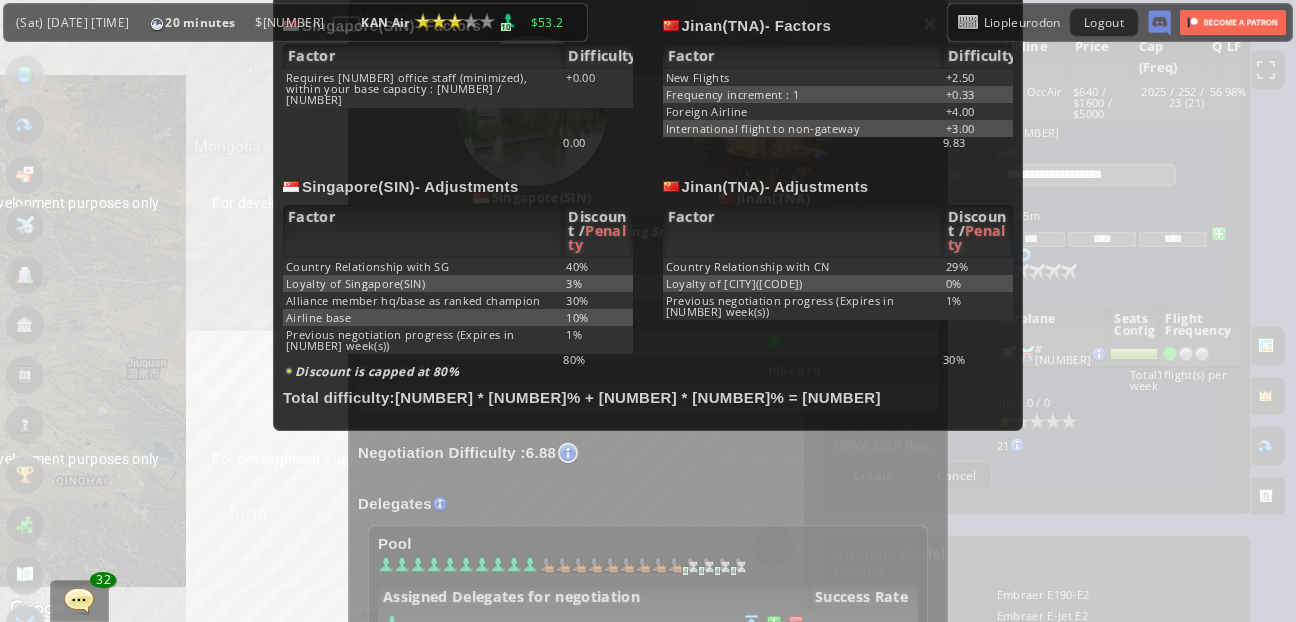 click on "×
Negotiation Difficulty Details
[CITY]([CODE])  - Factors
Factor
Difficulty
Requires [NUMBER] office staff (minimized), within your base capacity : [NUMBER] / [NUMBER] +[NUMBER]
[CITY]([CODE])  - Factors
Factor
Difficulty
New Flights +[NUMBER] Frequency increment : [NUMBER] +[NUMBER] Foreign Airline +[NUMBER] International flight to non-gateway +[NUMBER]
[NUMBER]
[NUMBER]
[NUMBER]%" at bounding box center (648, 311) 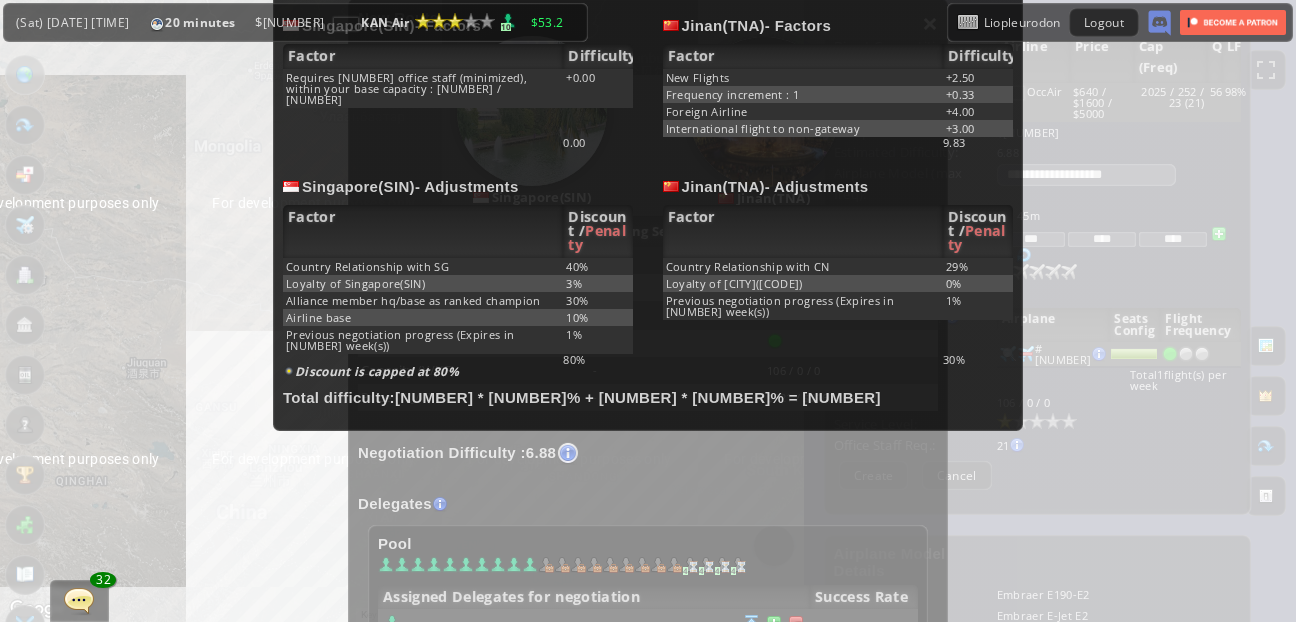 scroll, scrollTop: 8, scrollLeft: 0, axis: vertical 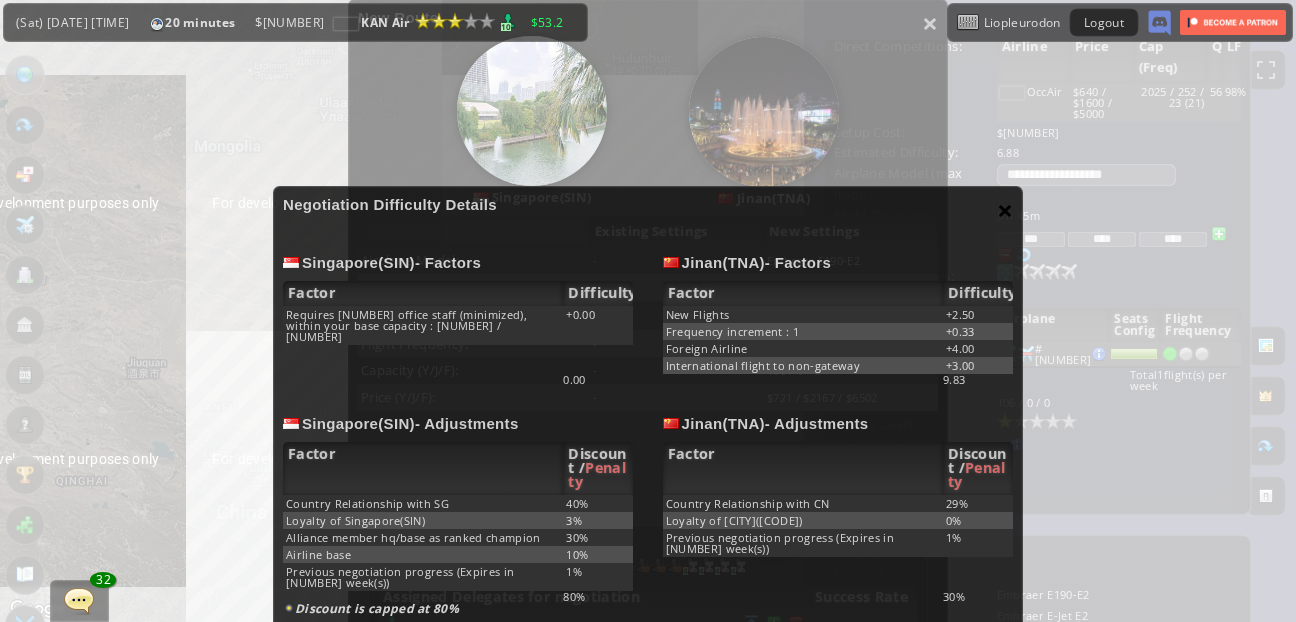 click on "×" at bounding box center [1005, 210] 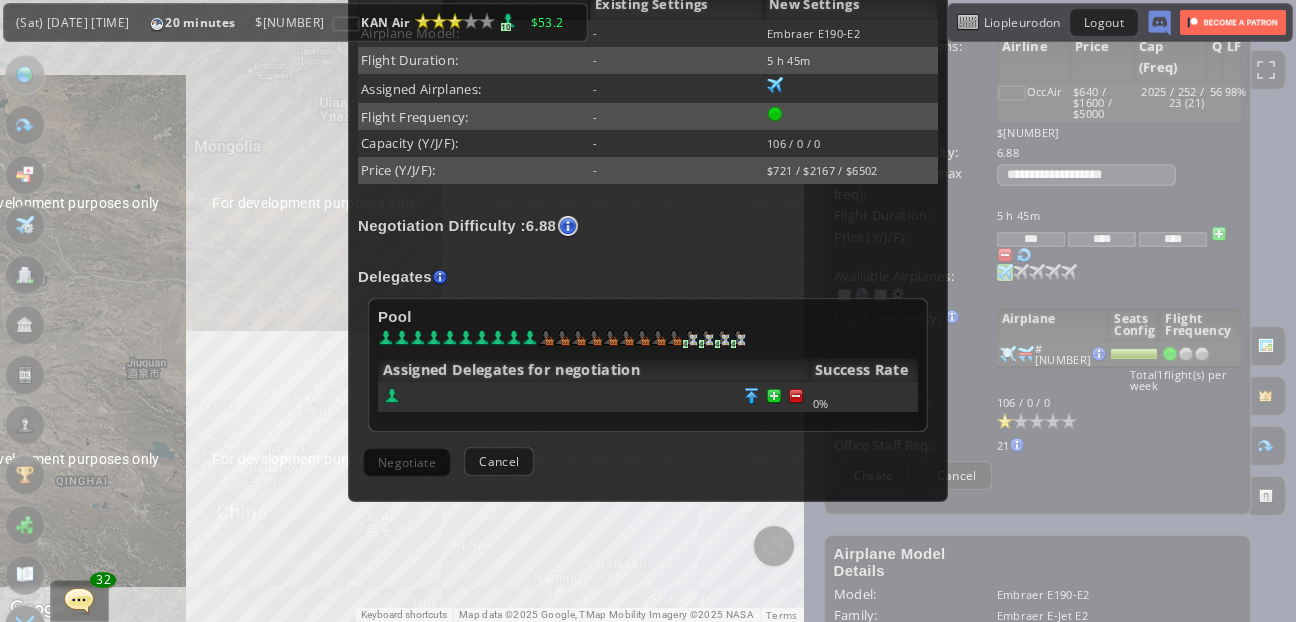 scroll, scrollTop: 467, scrollLeft: 0, axis: vertical 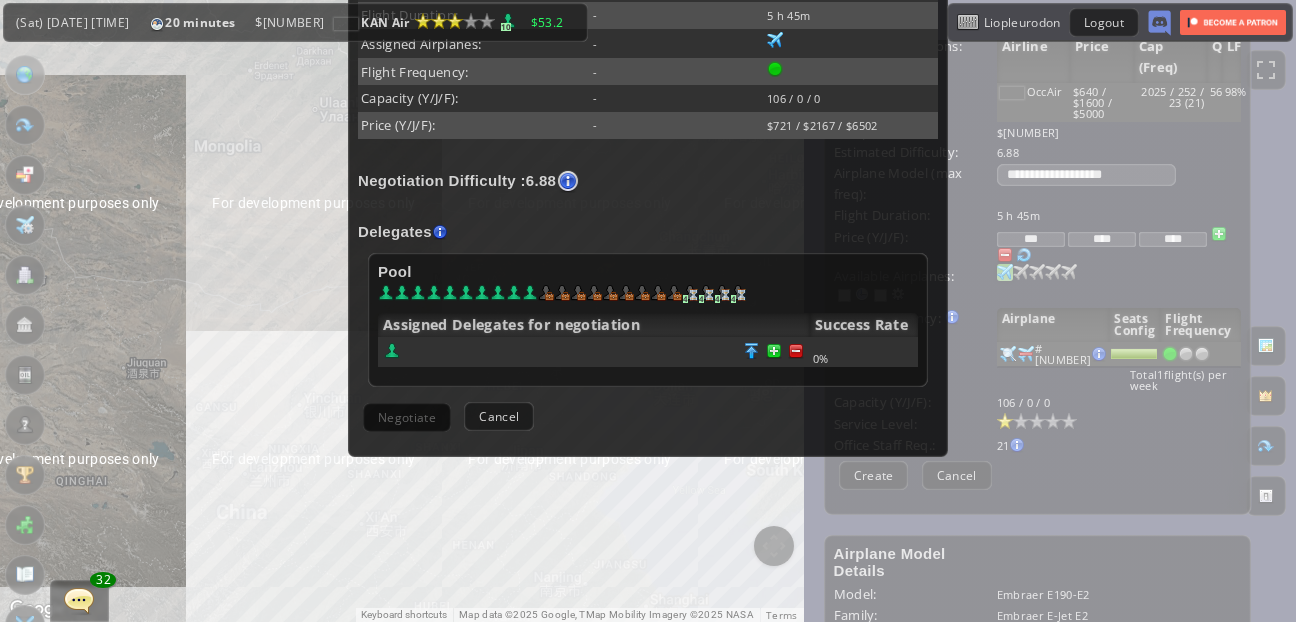click at bounding box center (594, 352) 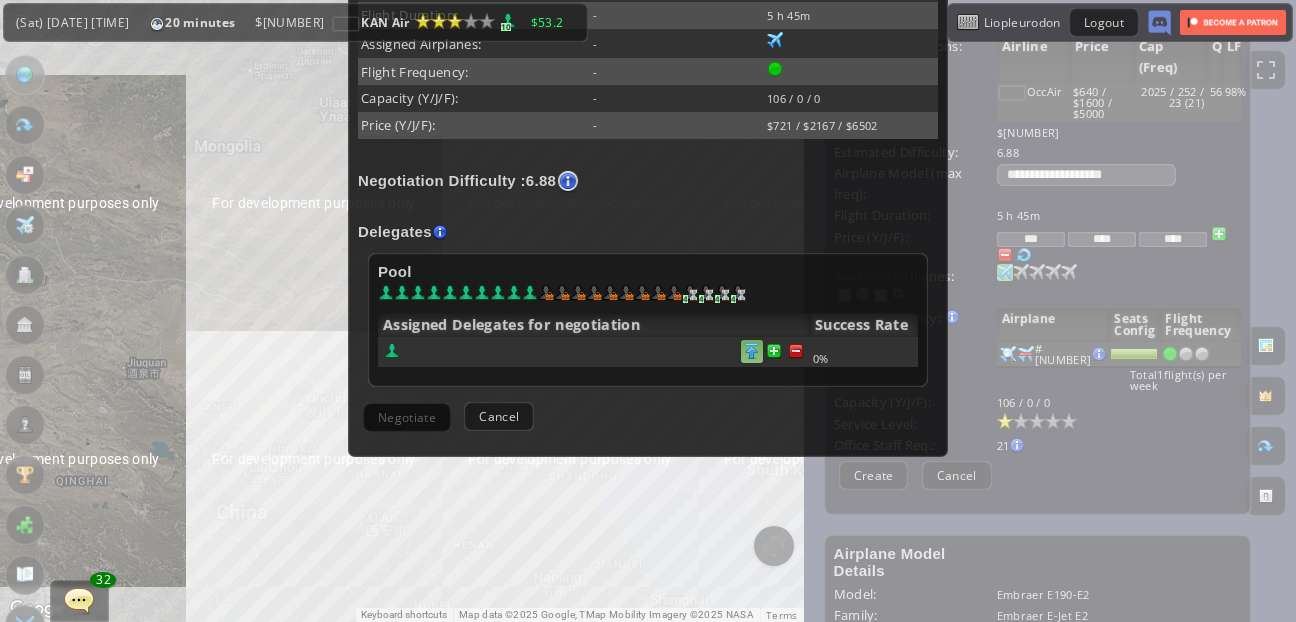 click at bounding box center [796, 351] 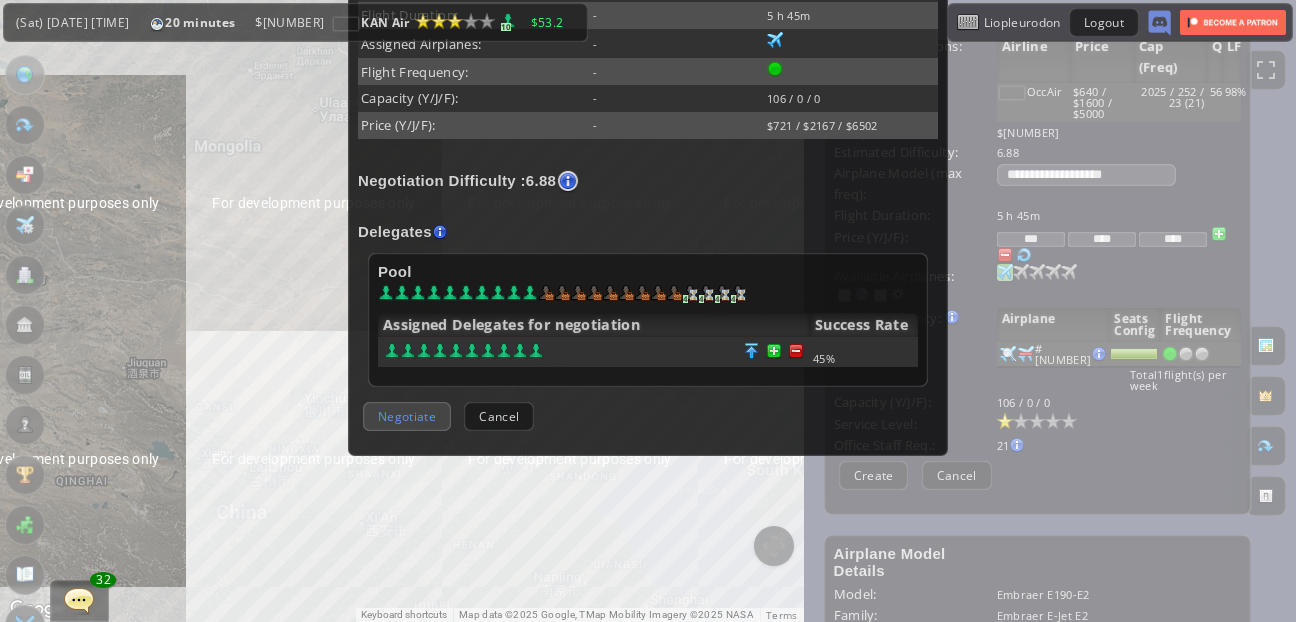 click on "Negotiate" at bounding box center [407, 416] 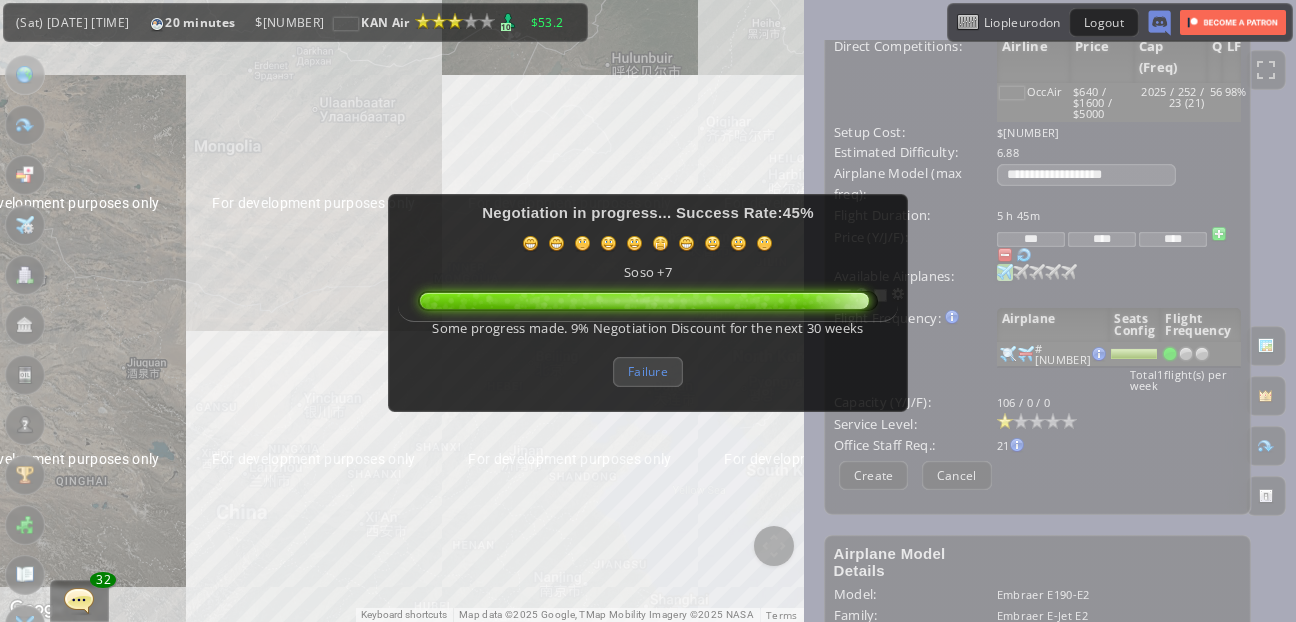 click on "Failure" at bounding box center (648, 371) 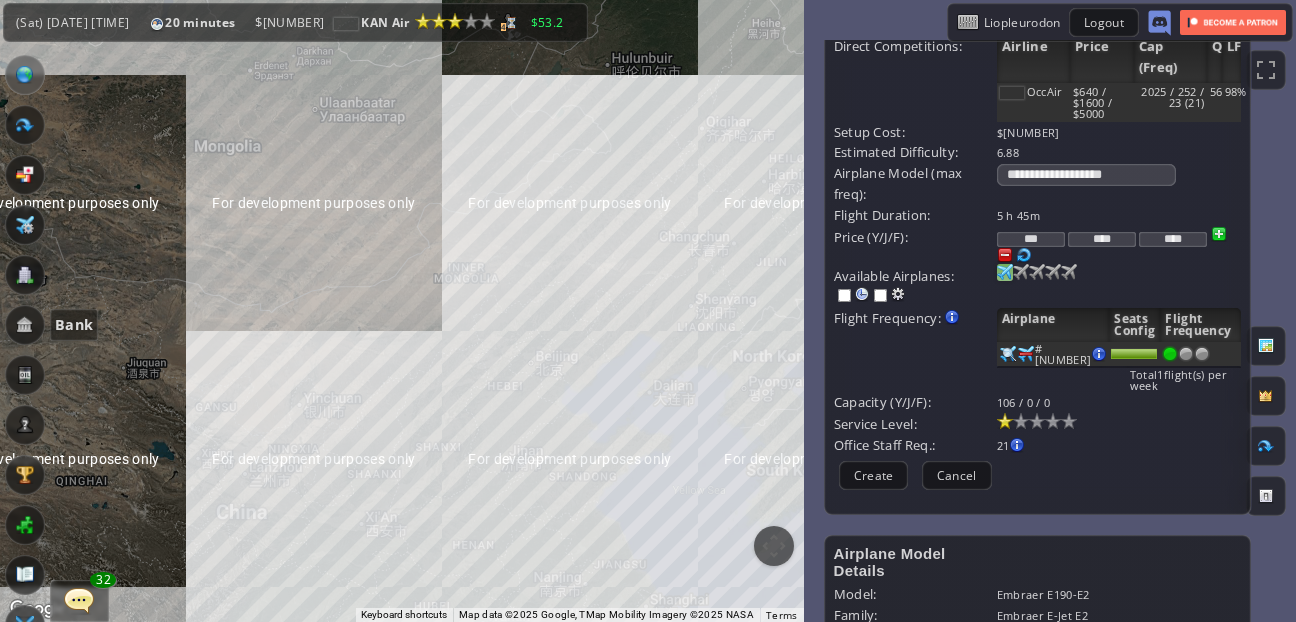 click at bounding box center [25, 375] 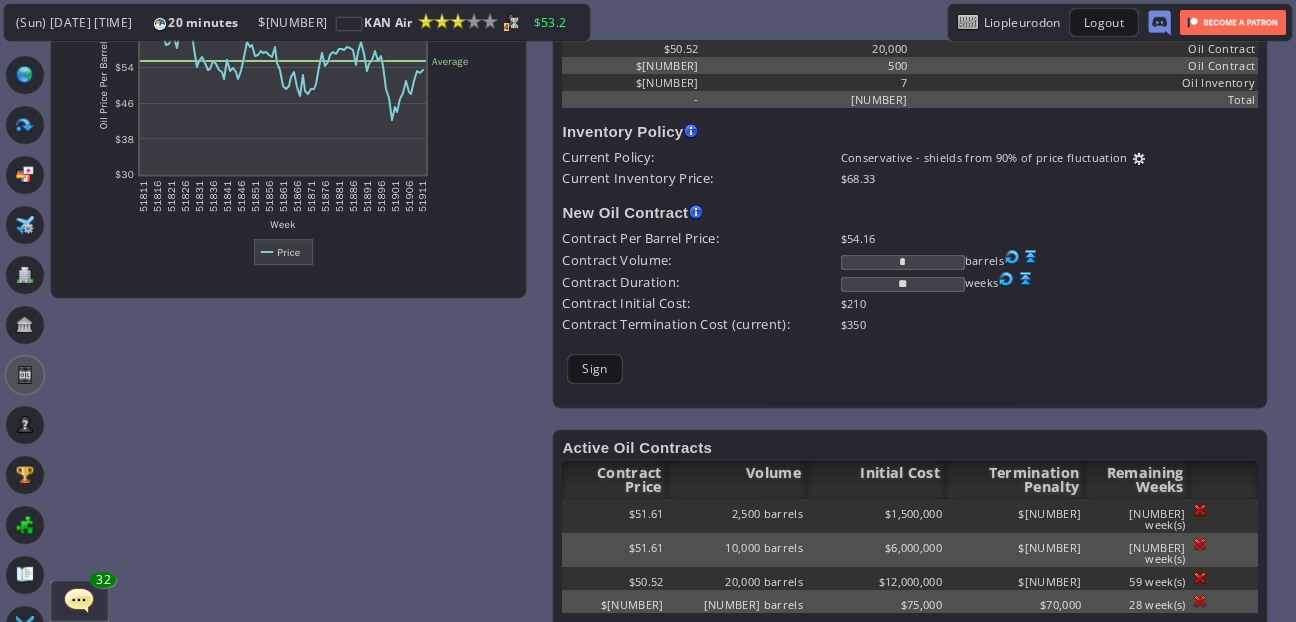 scroll, scrollTop: 101, scrollLeft: 0, axis: vertical 